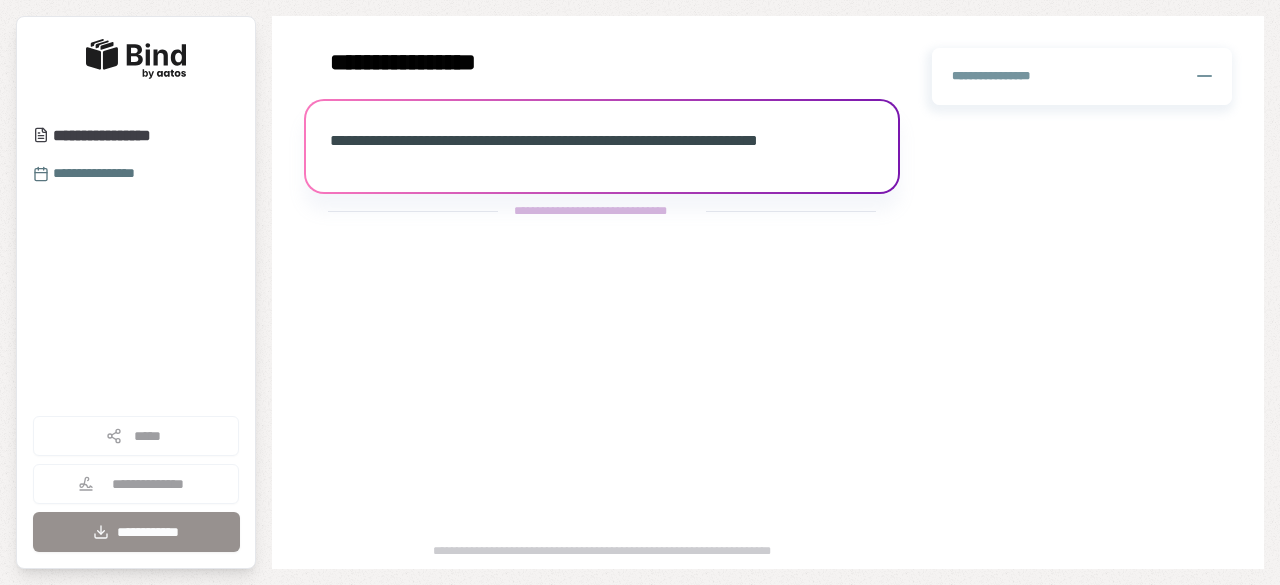 scroll, scrollTop: 0, scrollLeft: 0, axis: both 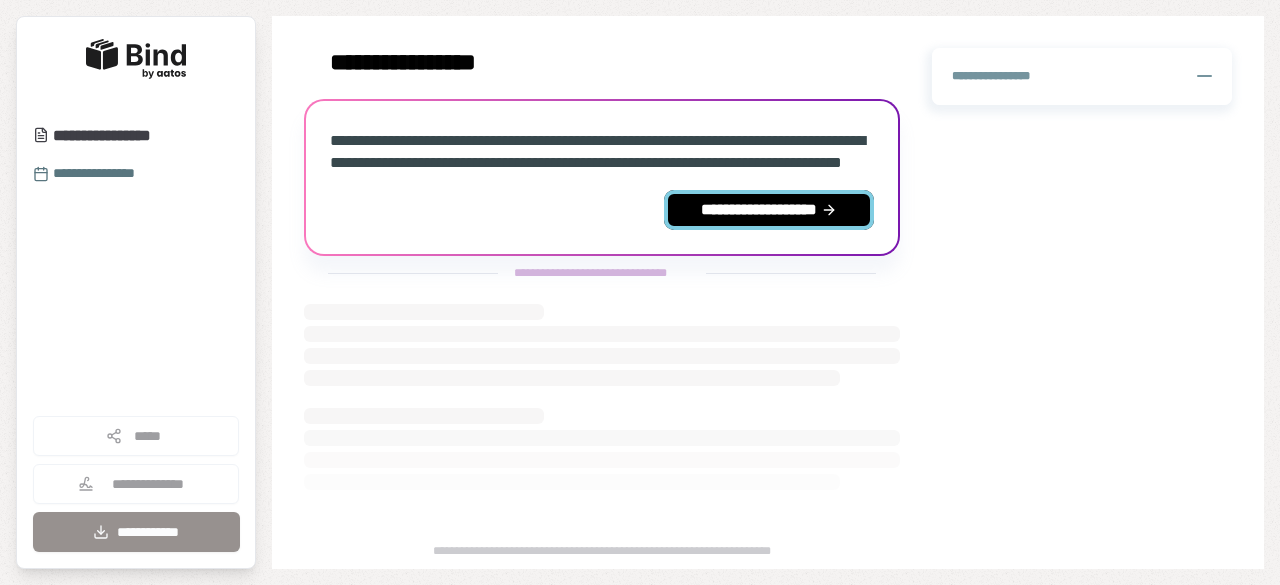 click on "**********" at bounding box center [769, 210] 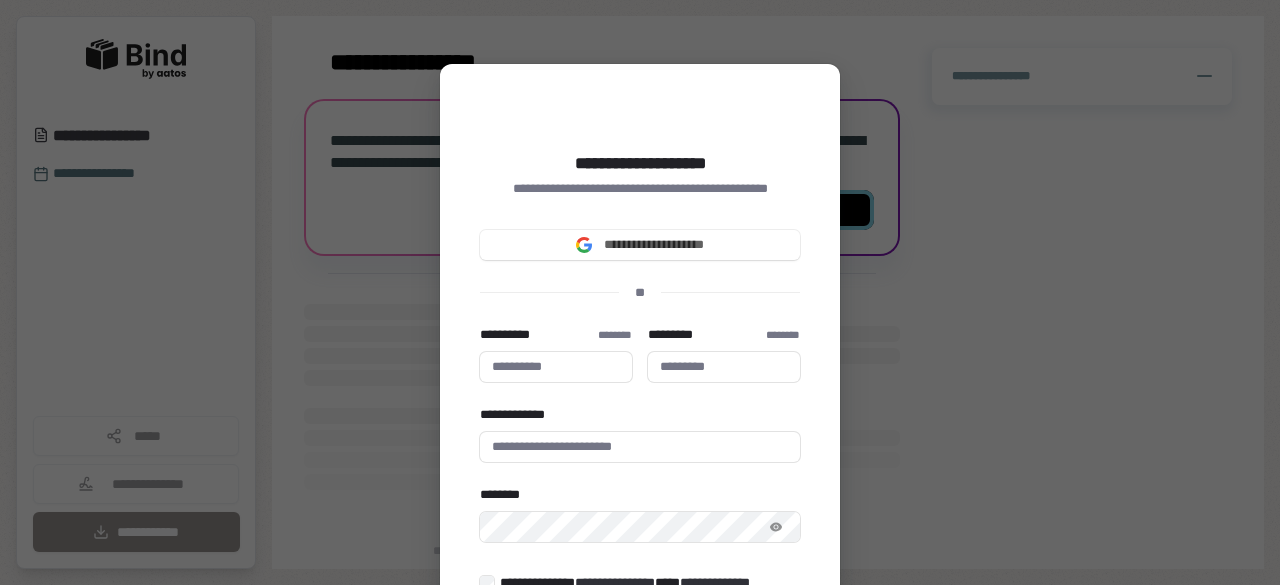 type 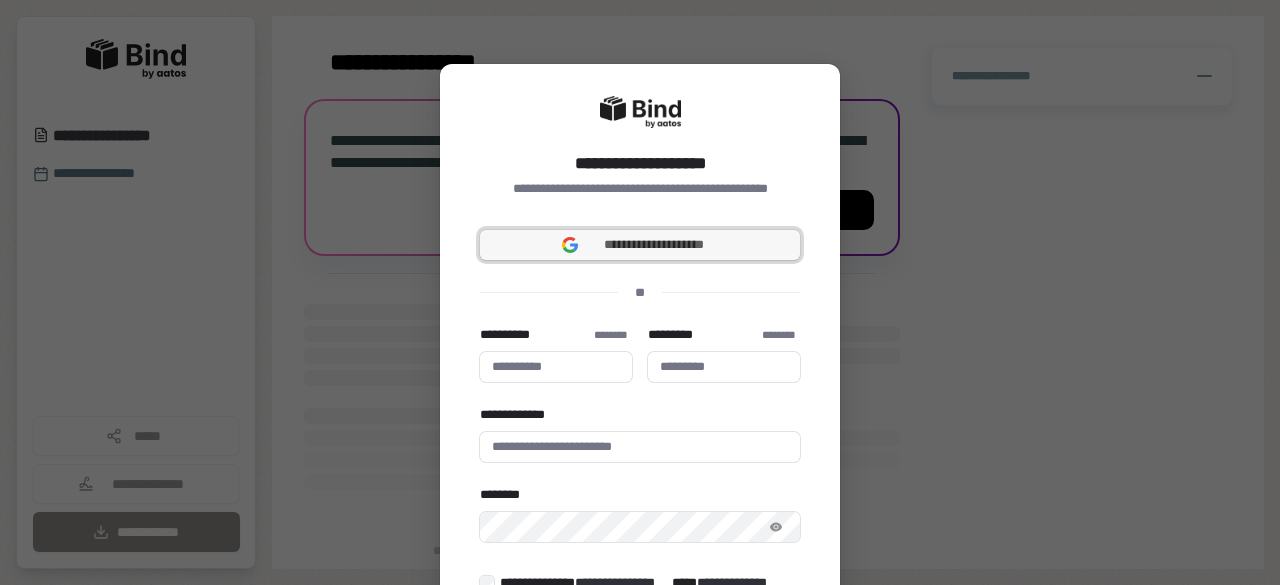 click on "**********" at bounding box center [640, 245] 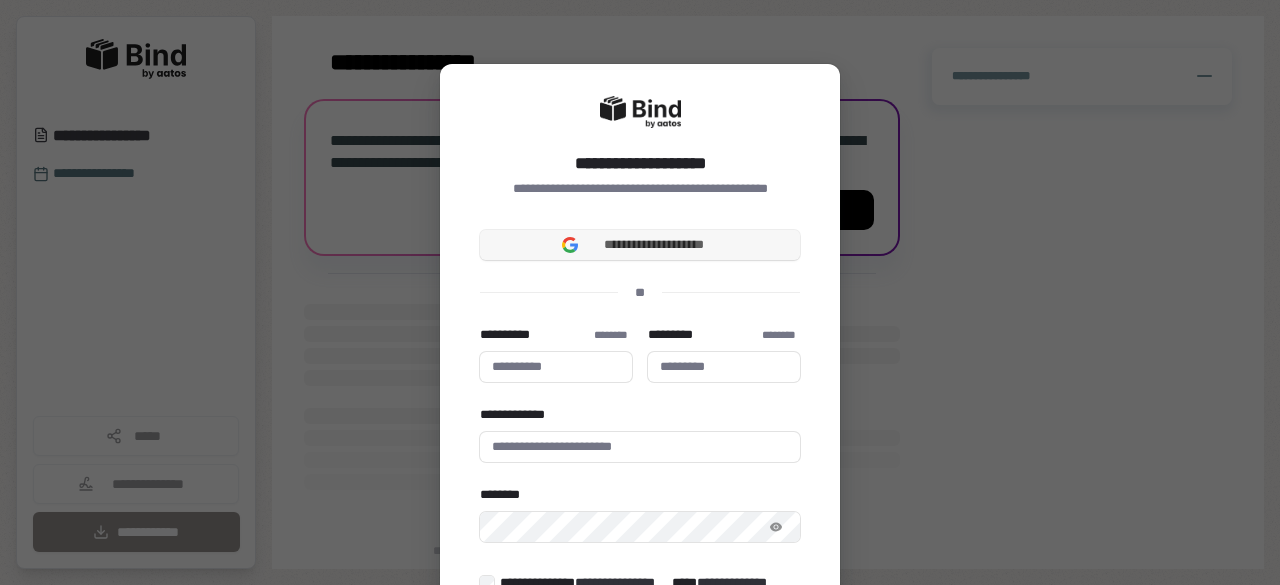type 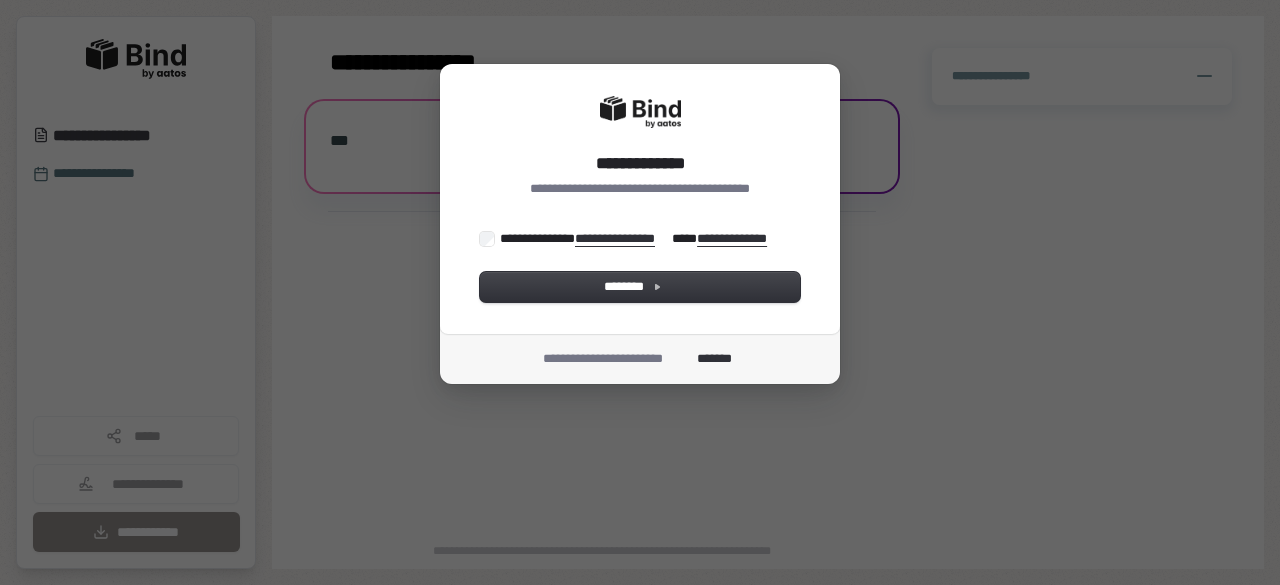 scroll, scrollTop: 0, scrollLeft: 0, axis: both 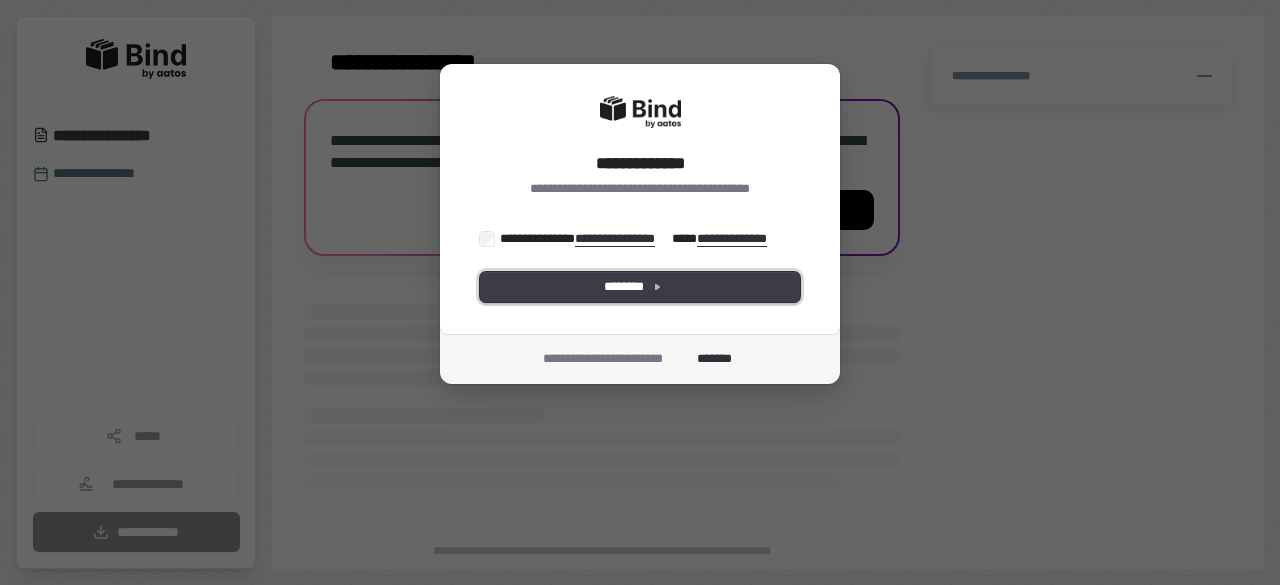 click on "********" at bounding box center (640, 287) 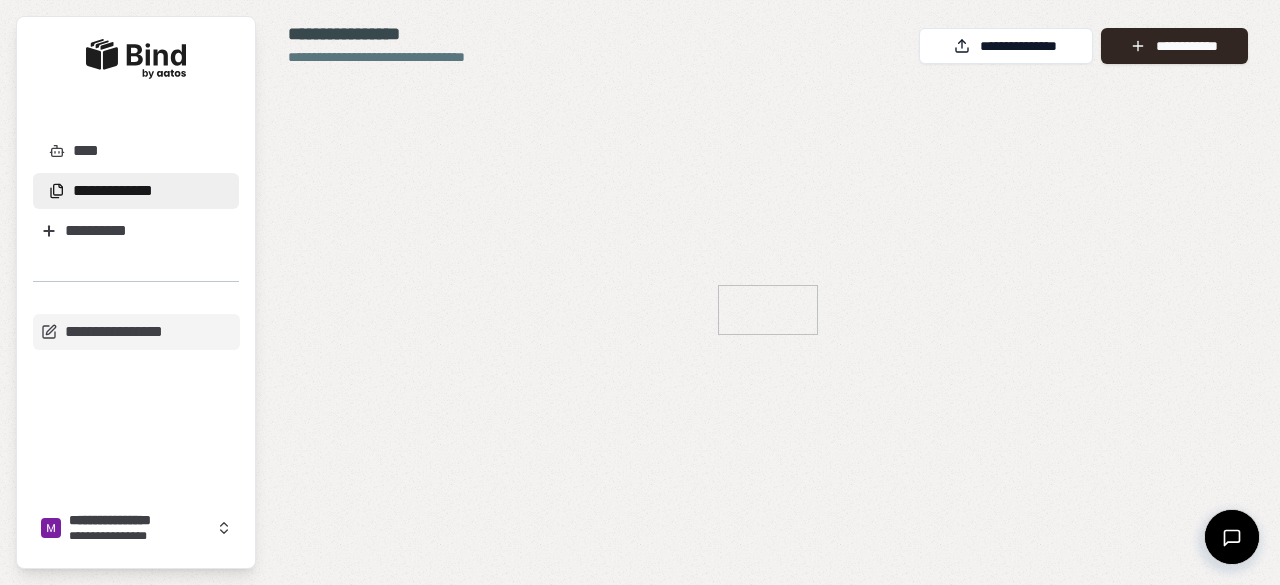 scroll, scrollTop: 0, scrollLeft: 0, axis: both 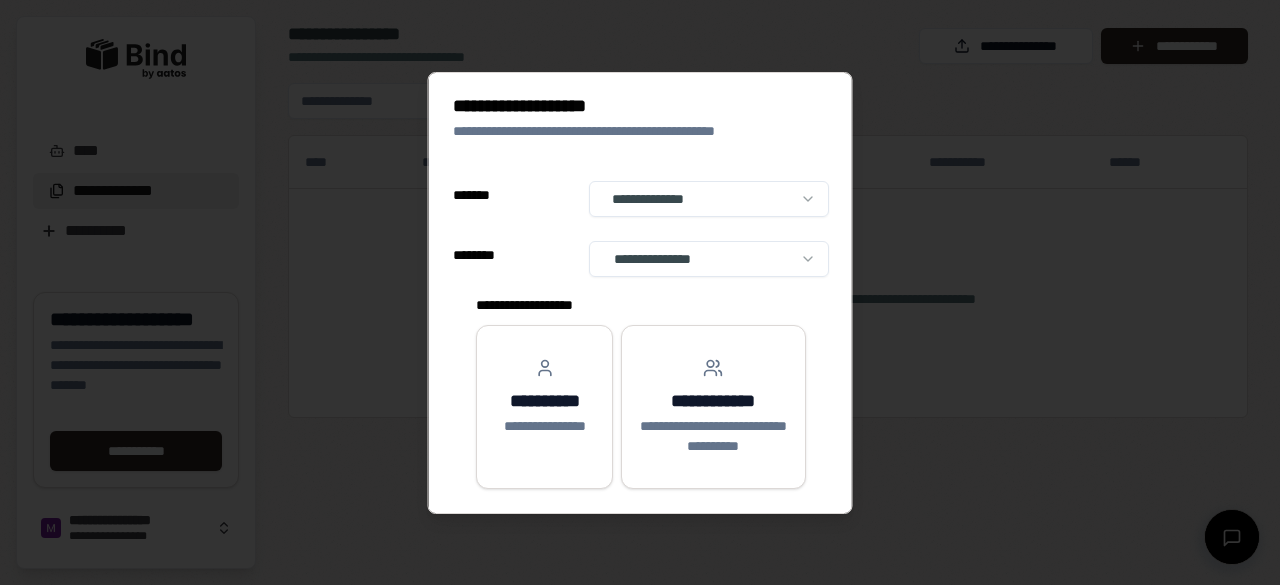 select on "**" 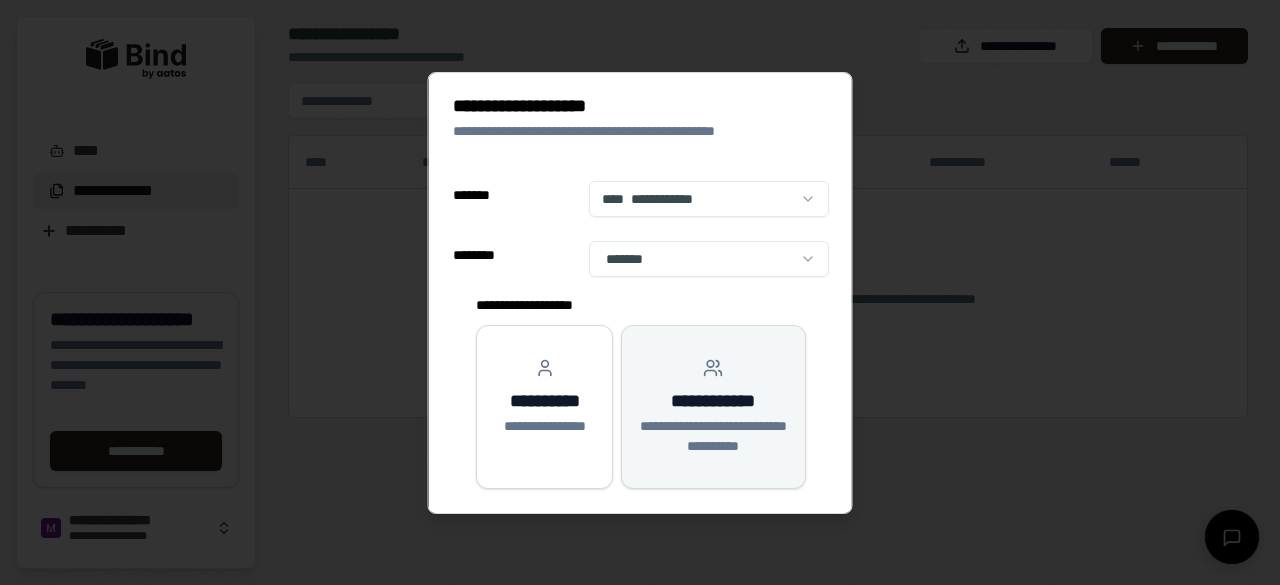 click on "**********" at bounding box center (713, 401) 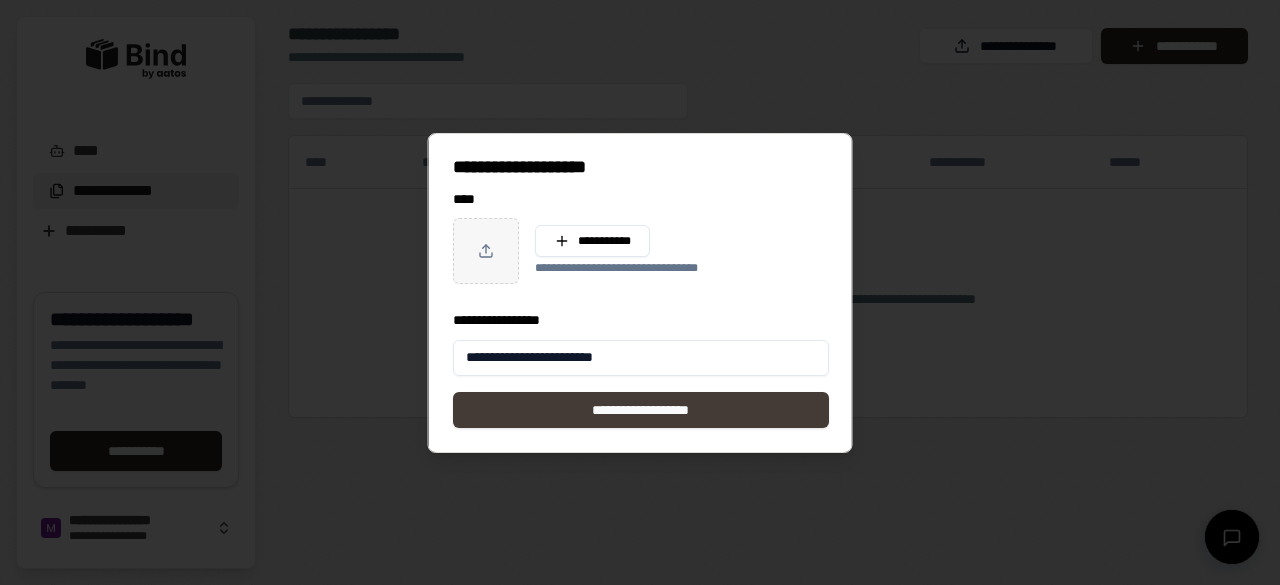 type on "**********" 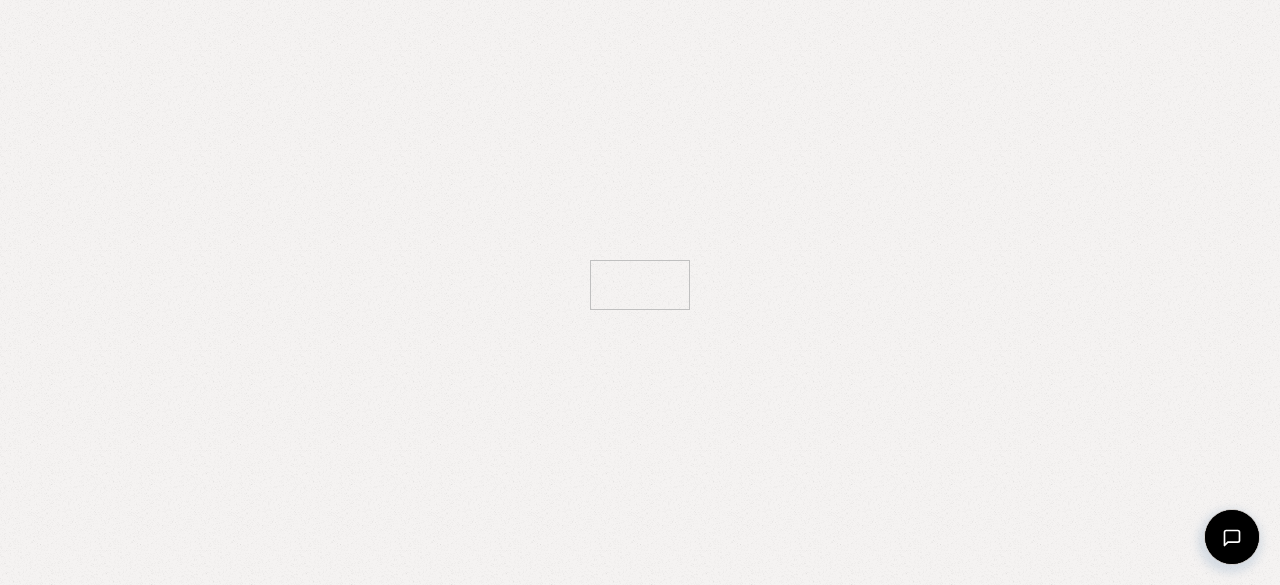 scroll, scrollTop: 0, scrollLeft: 0, axis: both 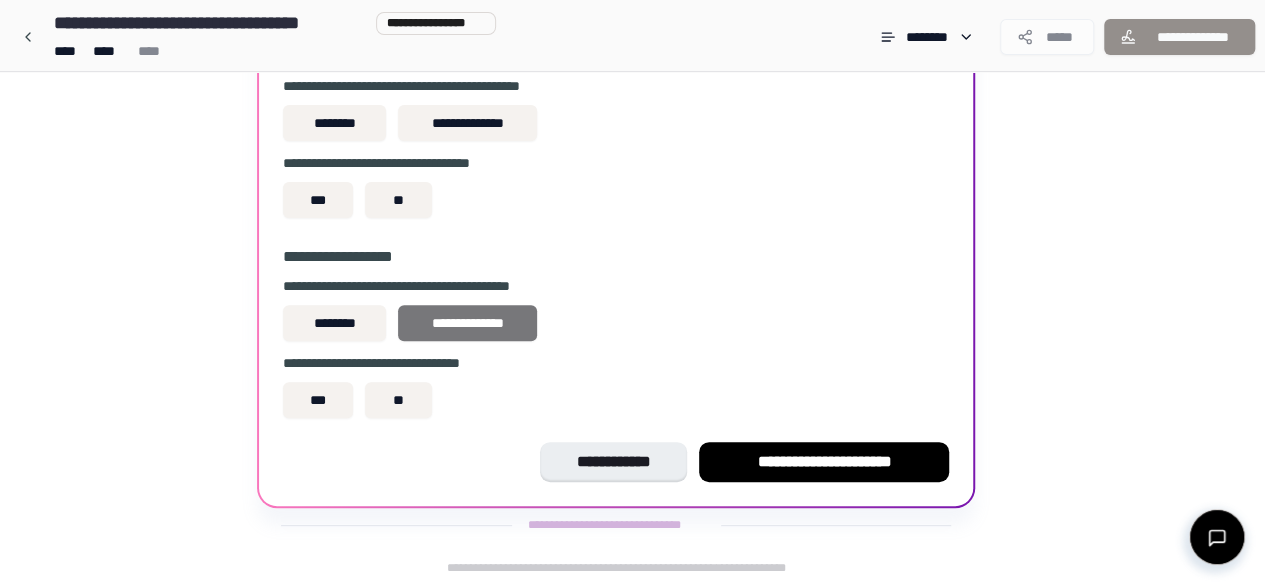 click on "**********" at bounding box center [467, 323] 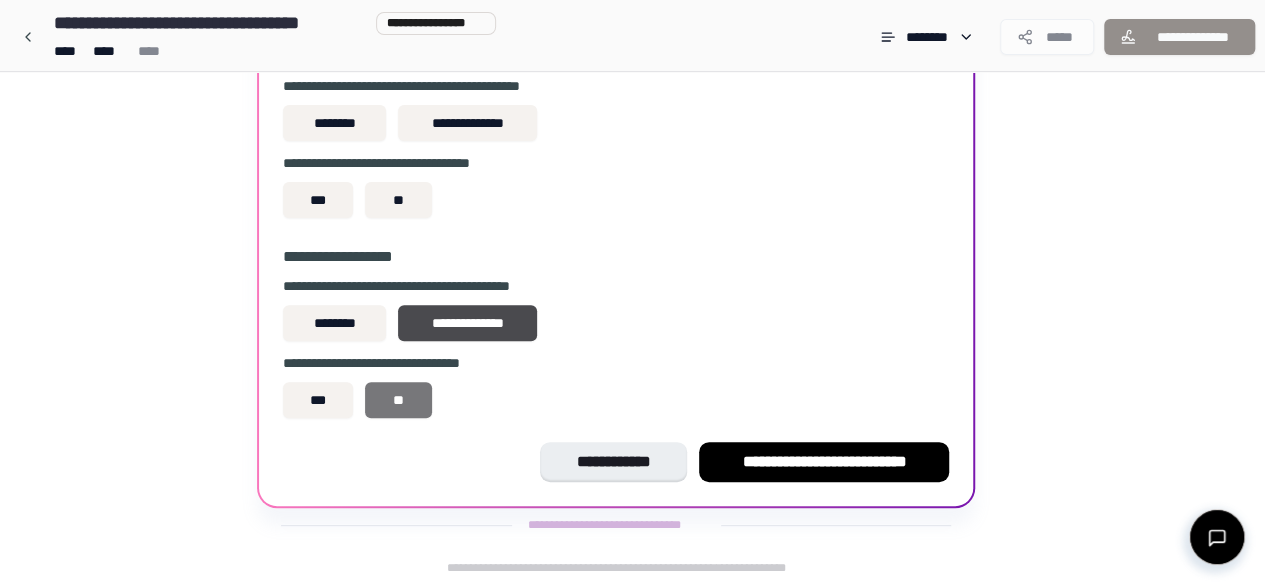click on "**" at bounding box center (398, 400) 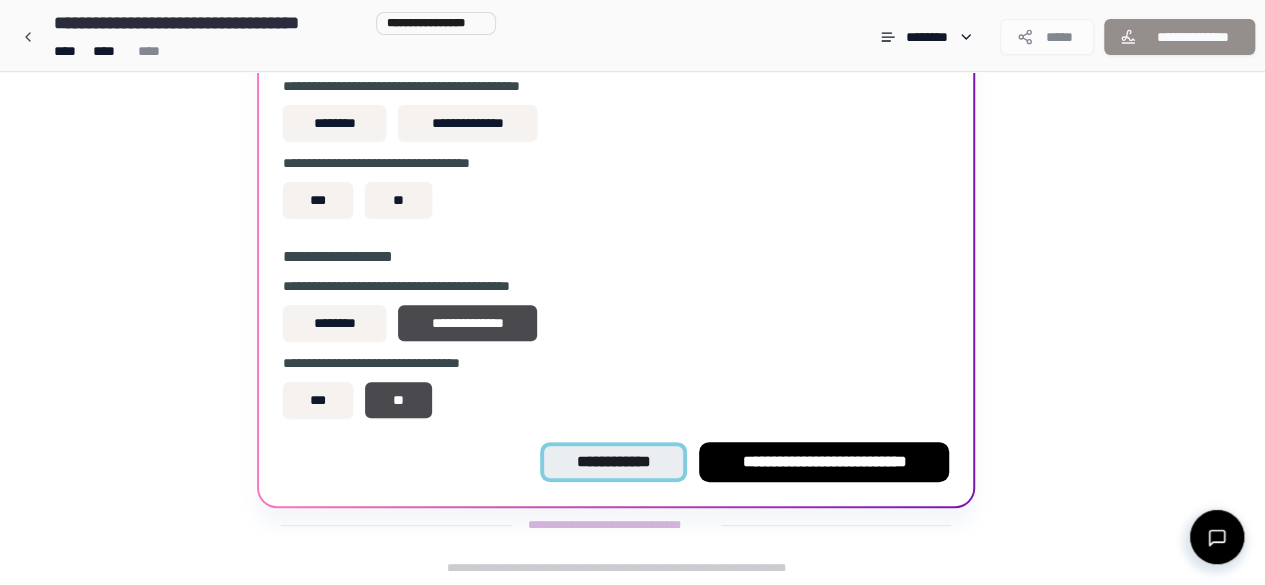 click on "**********" at bounding box center [613, 462] 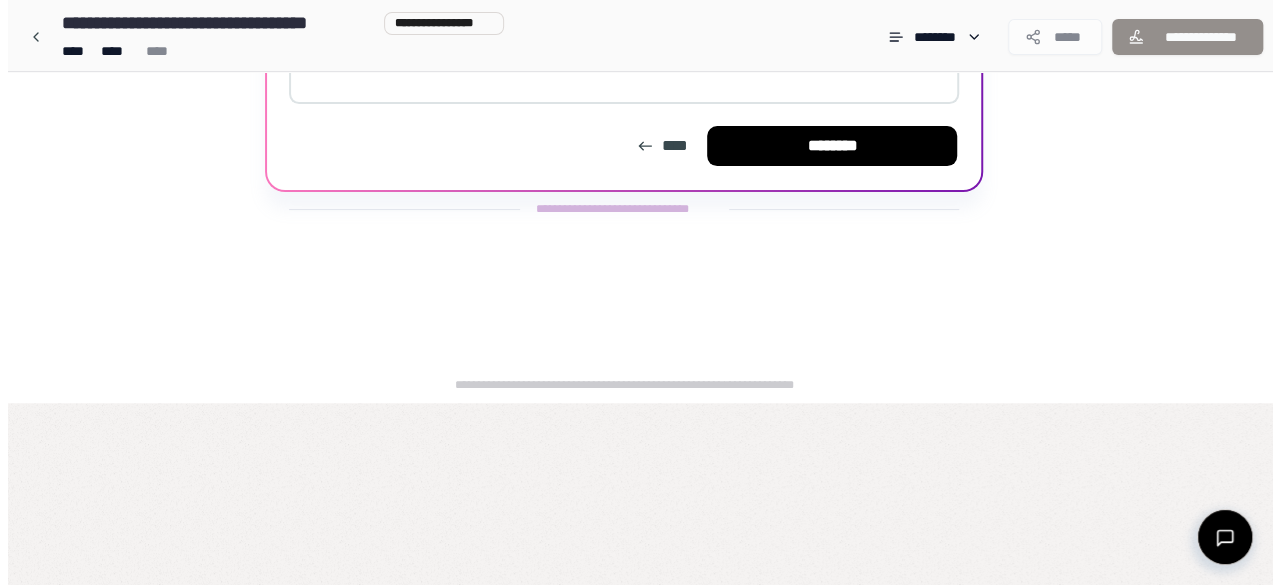 scroll, scrollTop: 0, scrollLeft: 0, axis: both 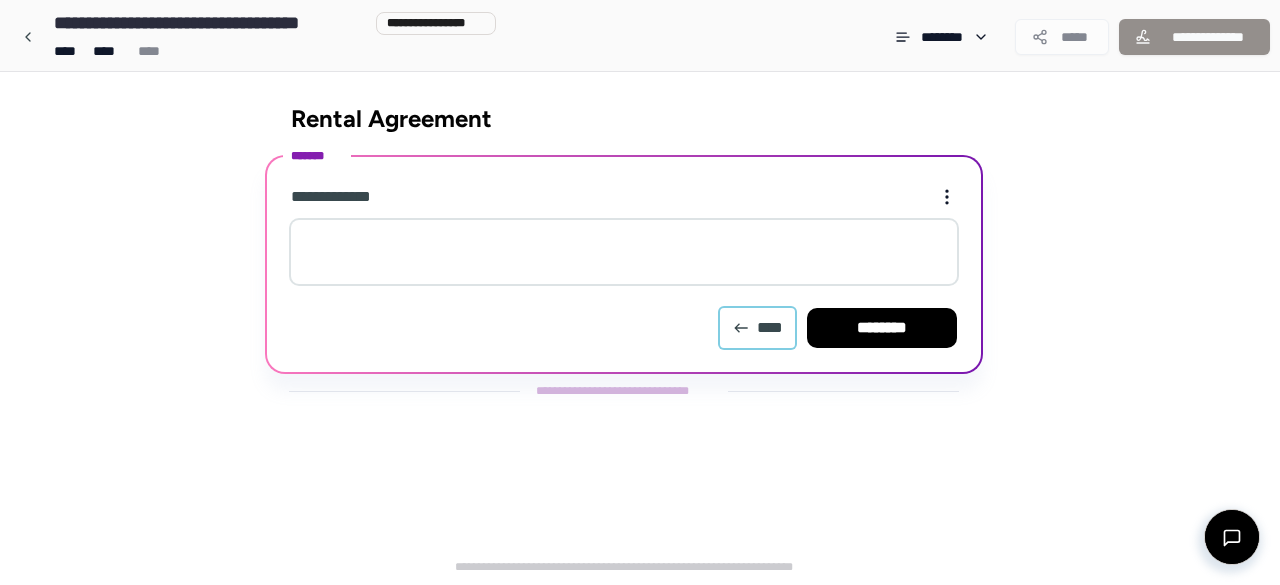 click on "****" at bounding box center [757, 328] 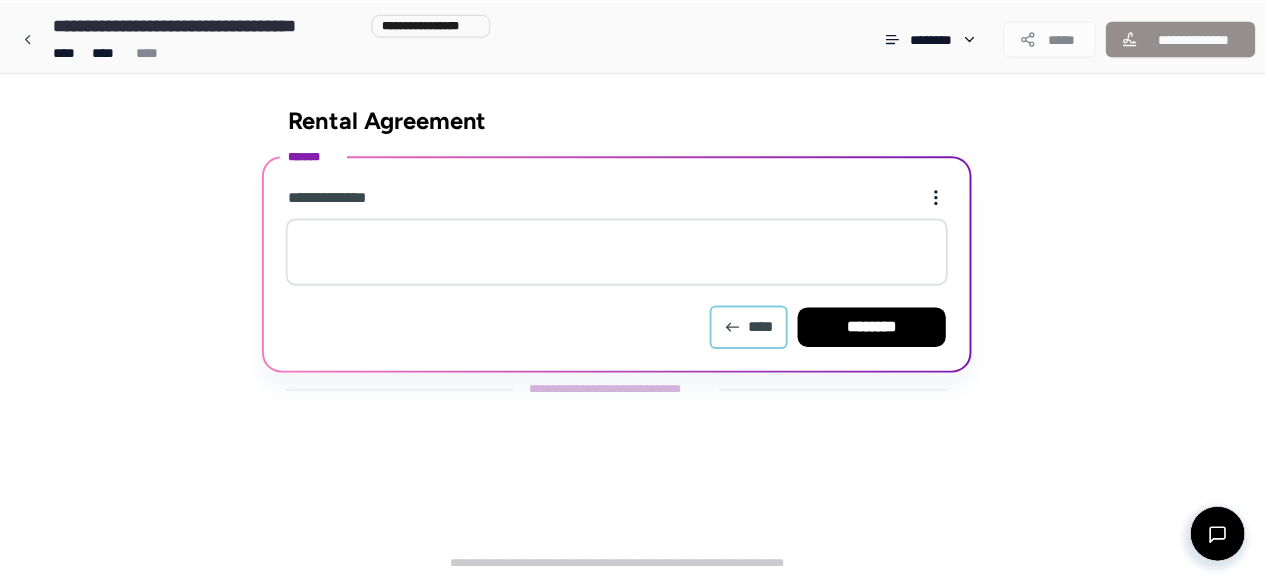 scroll, scrollTop: 182, scrollLeft: 0, axis: vertical 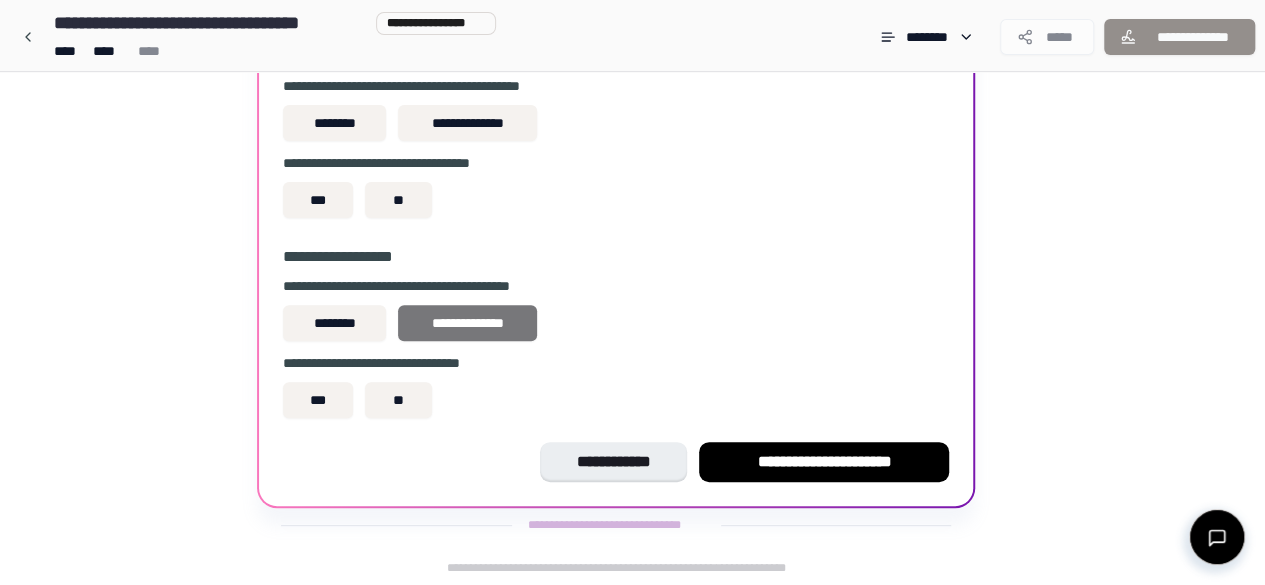 click on "**********" at bounding box center [467, 323] 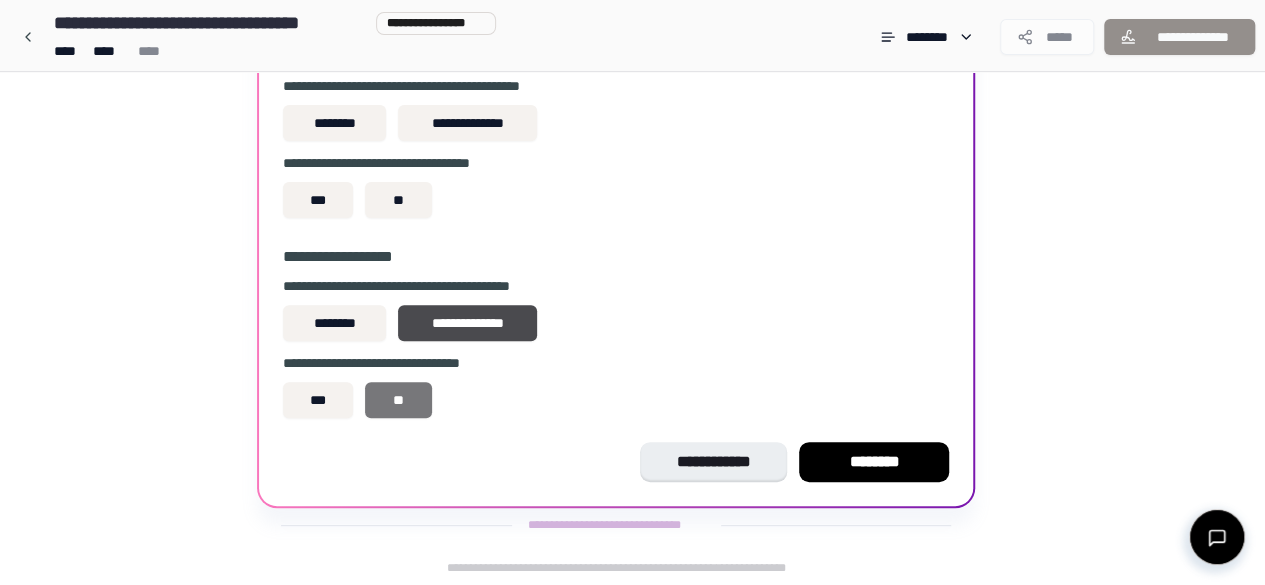 click on "**" at bounding box center [398, 400] 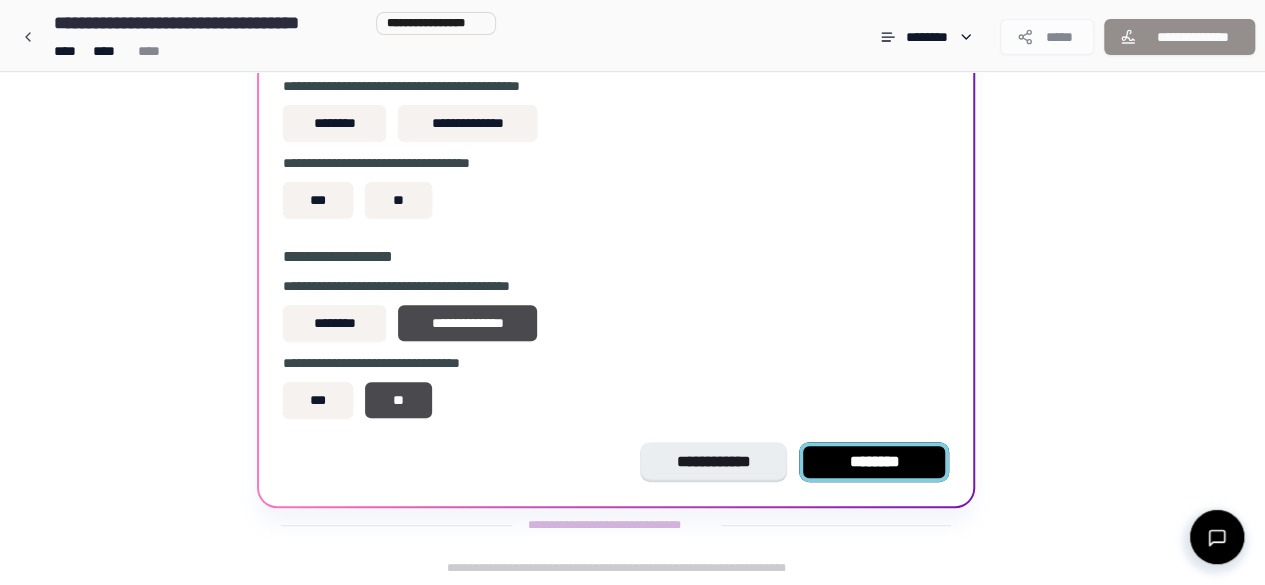 click on "********" at bounding box center [874, 462] 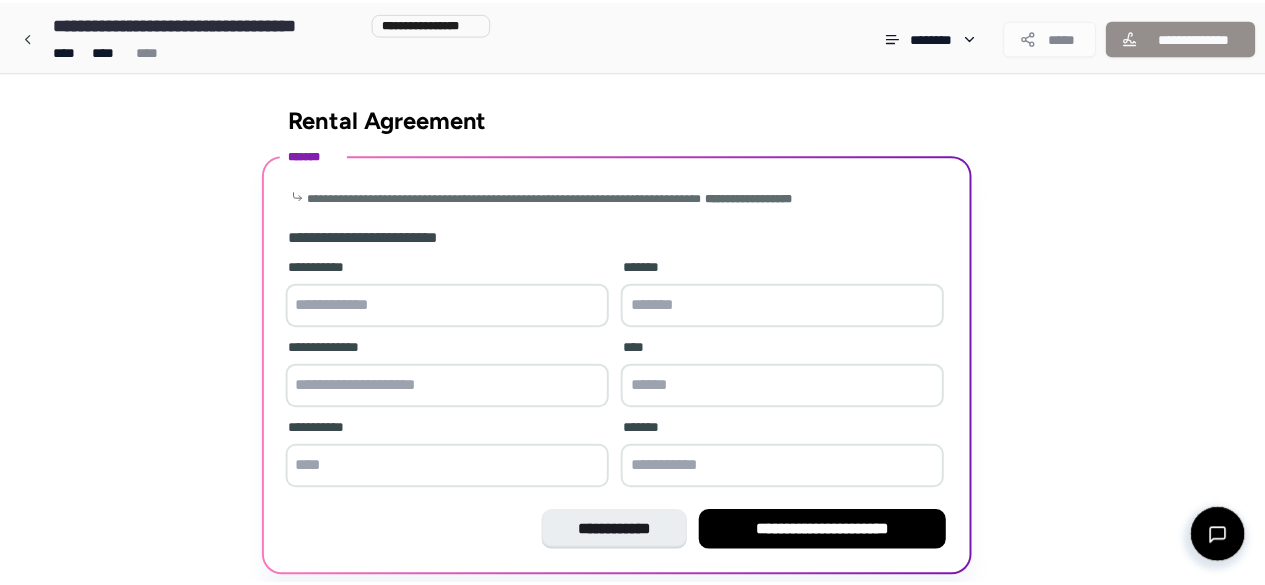 scroll, scrollTop: 70, scrollLeft: 0, axis: vertical 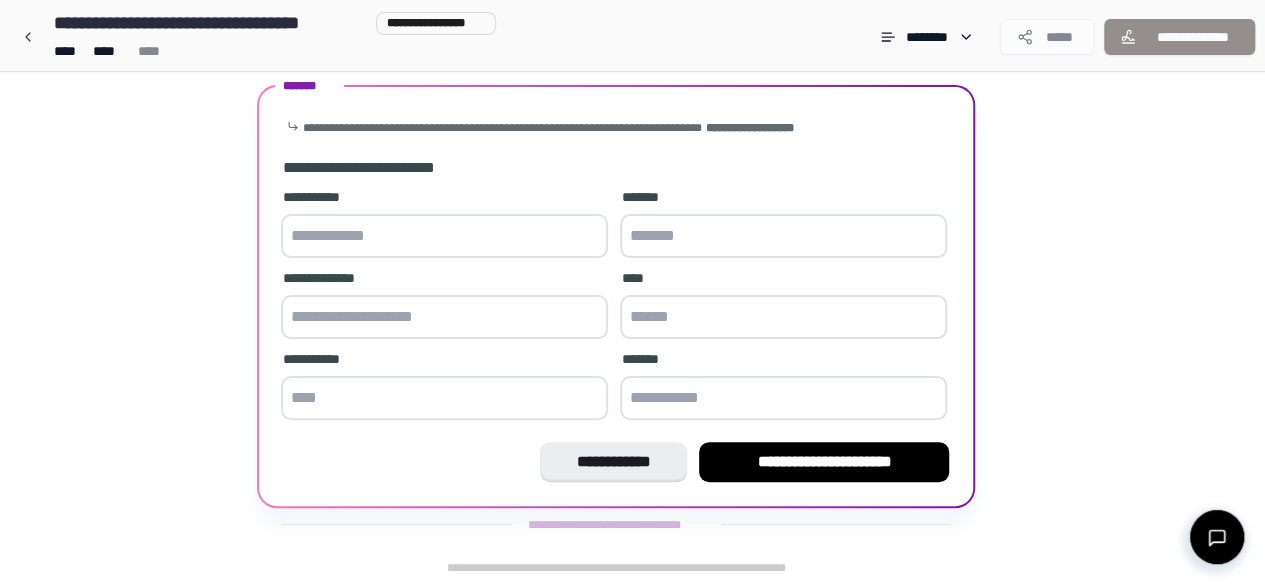 click at bounding box center [444, 236] 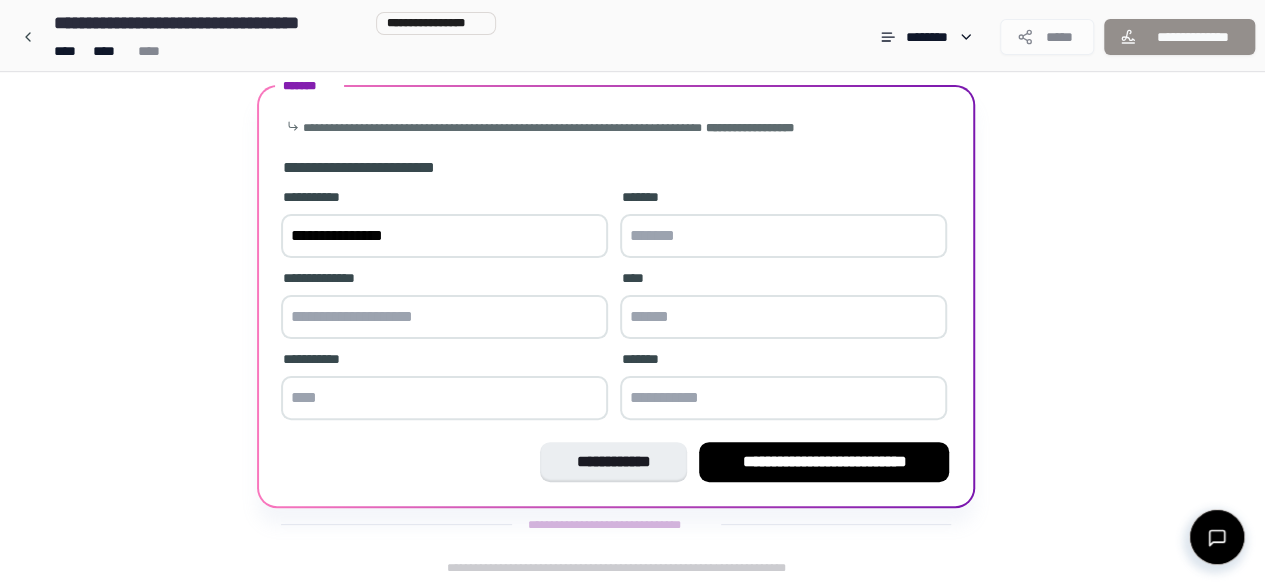 type on "**********" 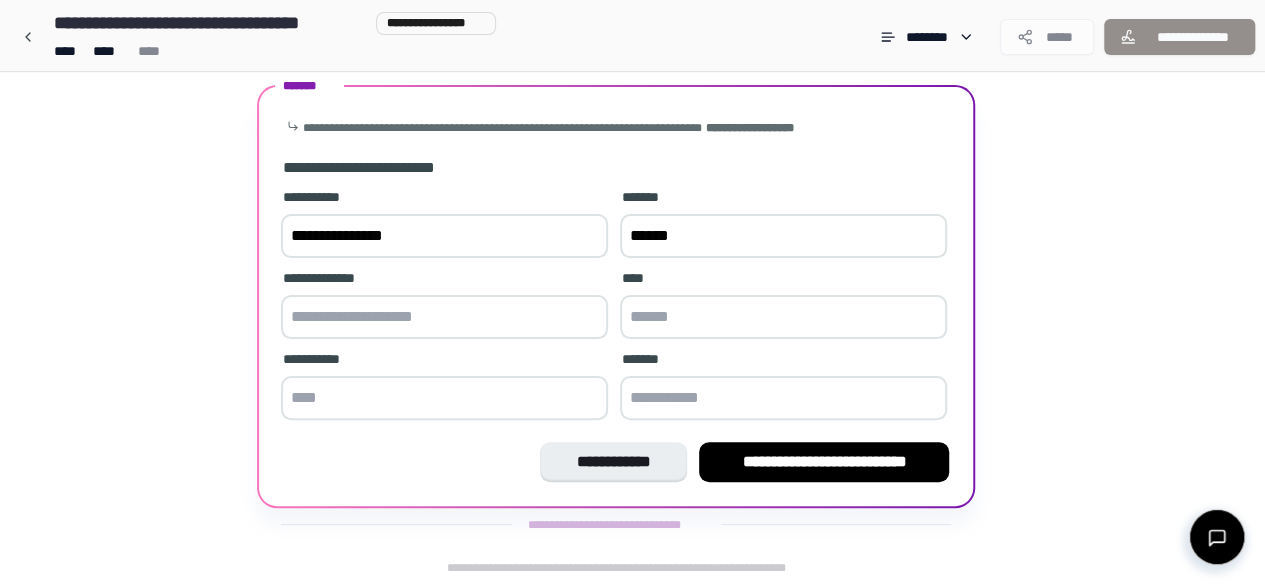 type on "******" 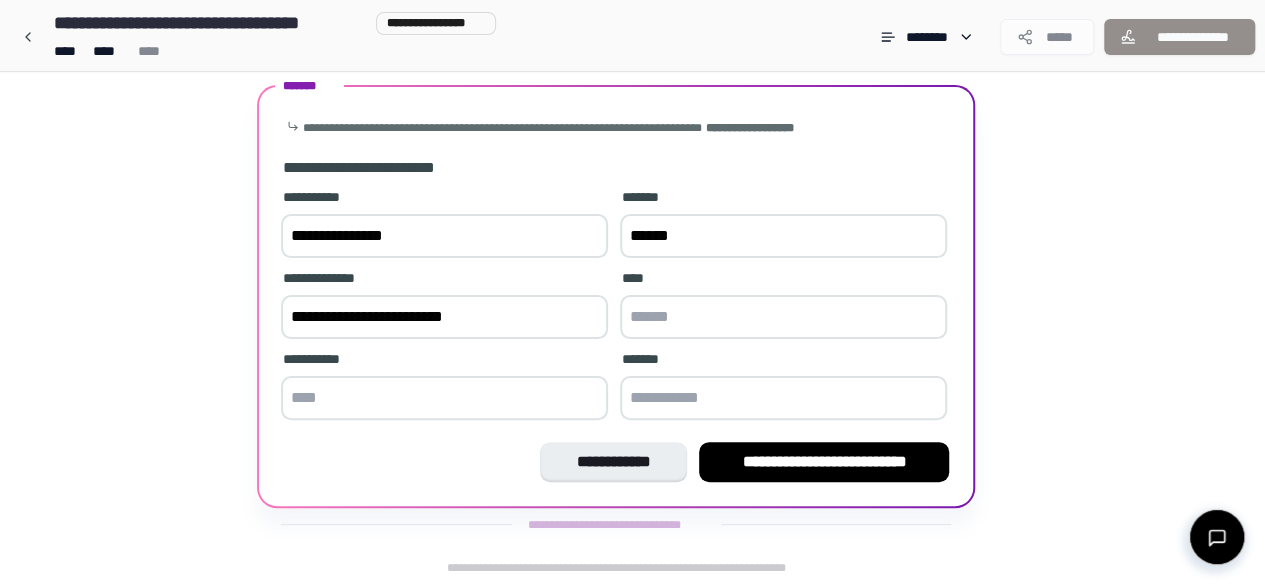 type on "**********" 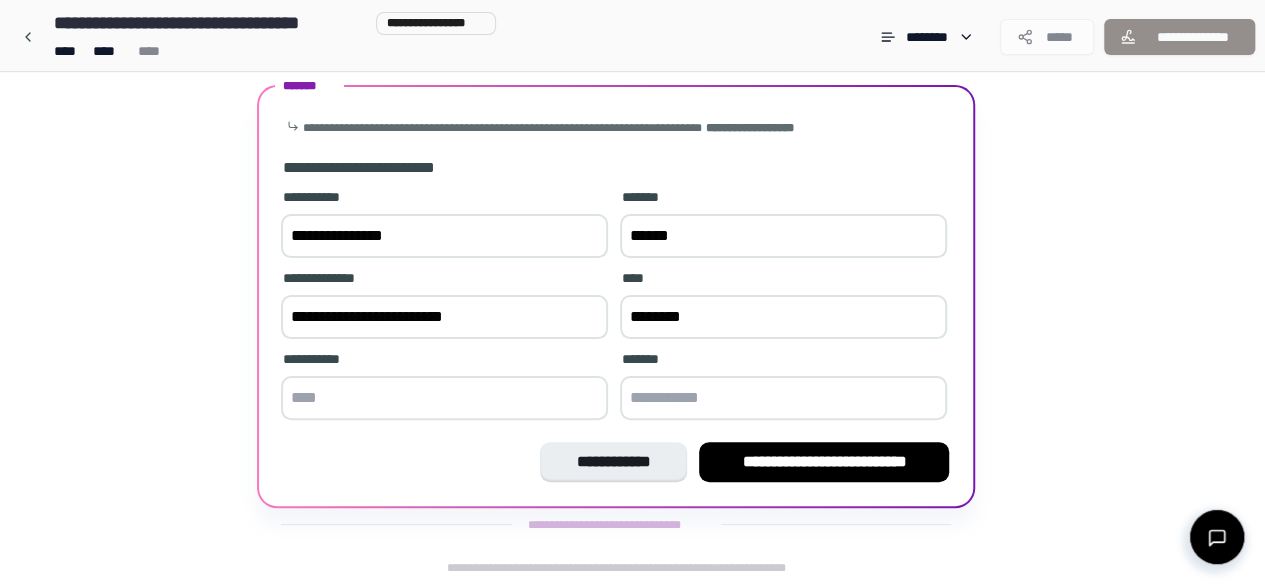 type on "********" 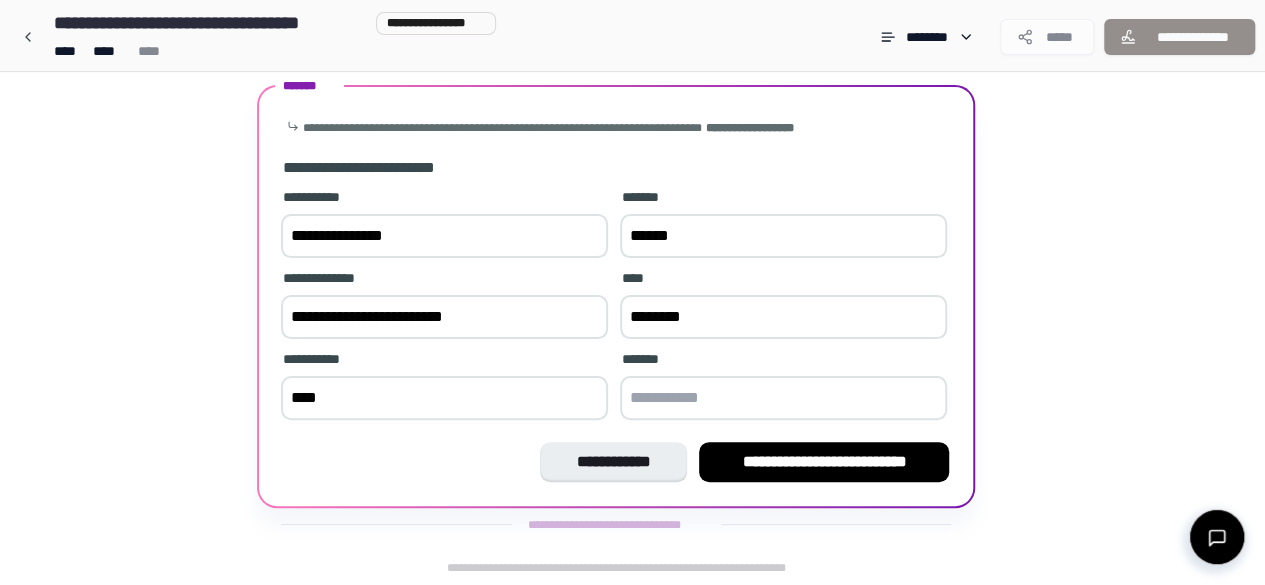 type on "****" 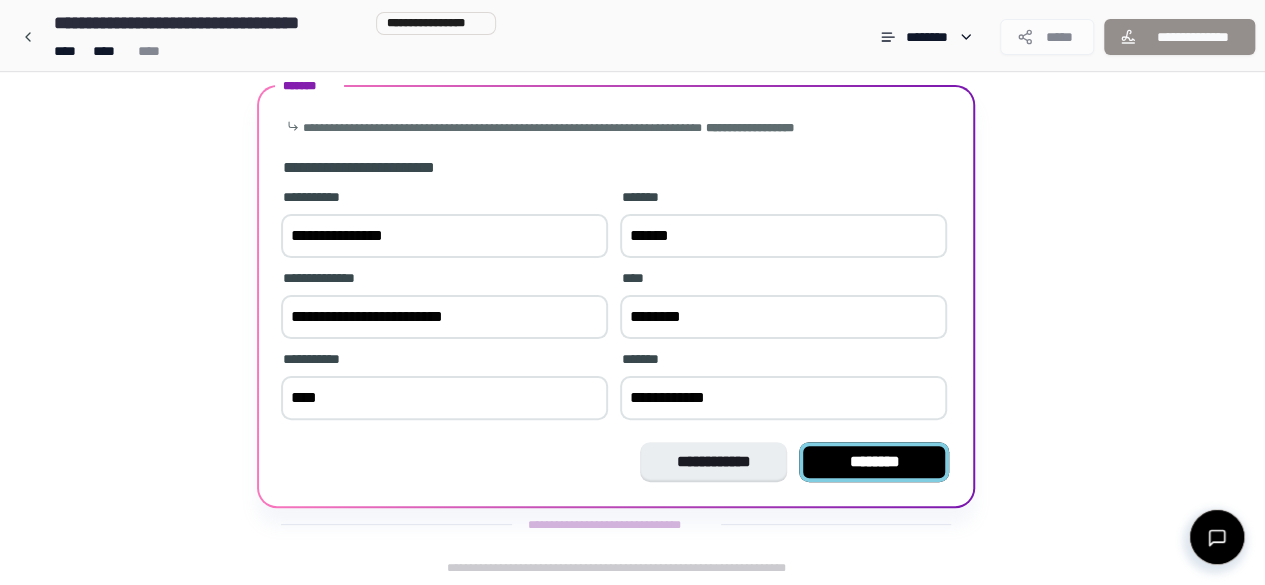 type on "**********" 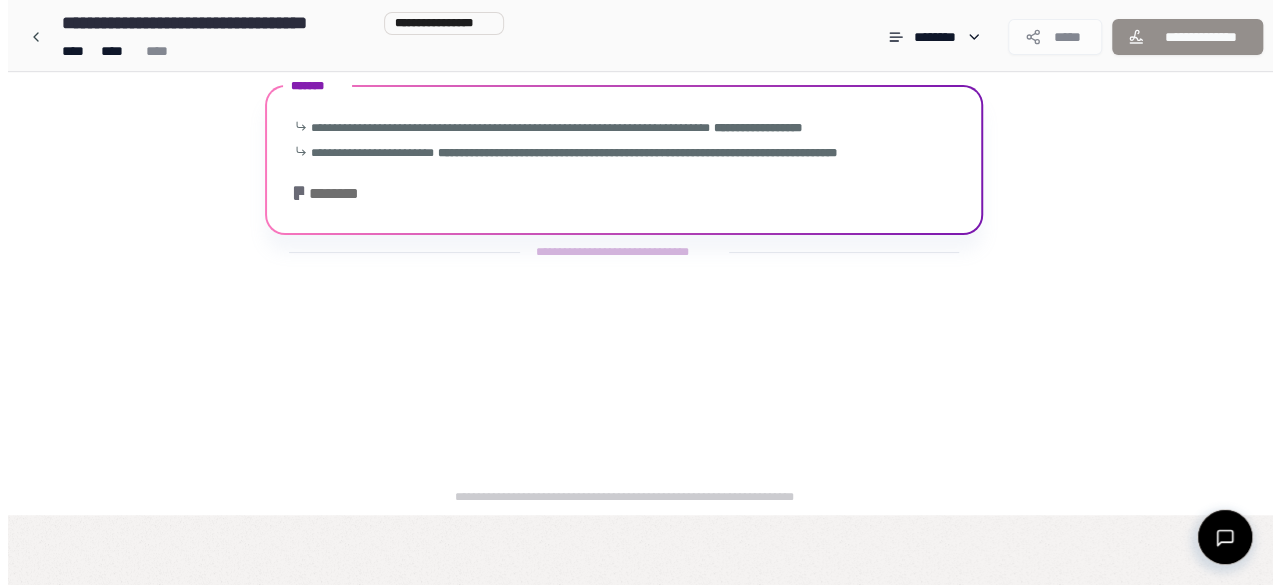 scroll, scrollTop: 0, scrollLeft: 0, axis: both 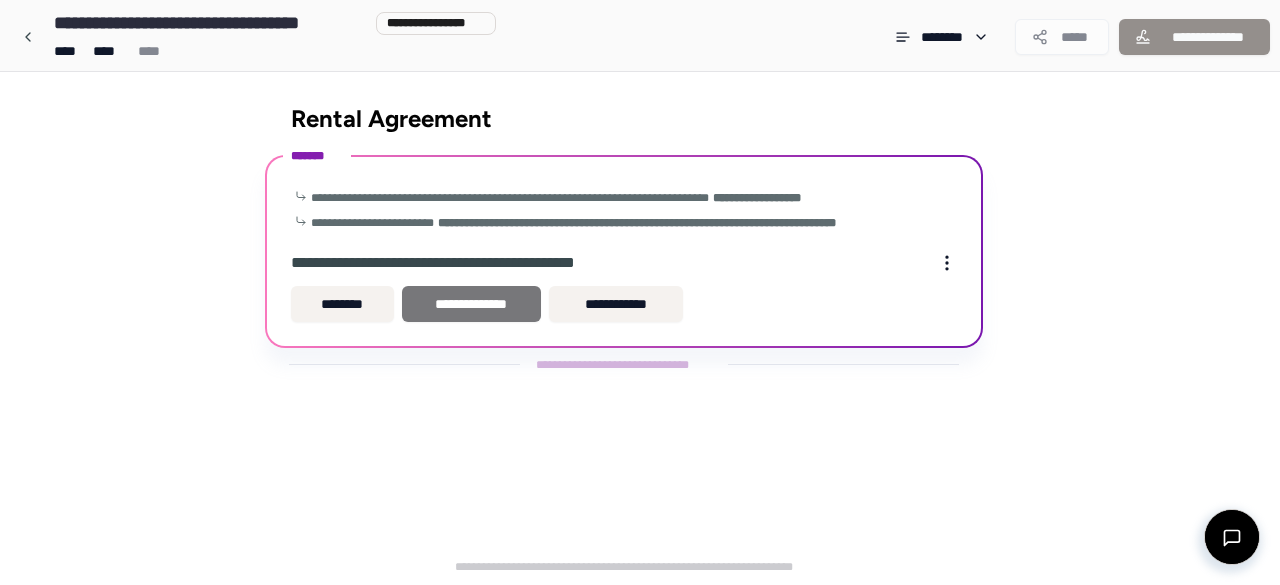 click on "**********" at bounding box center [471, 304] 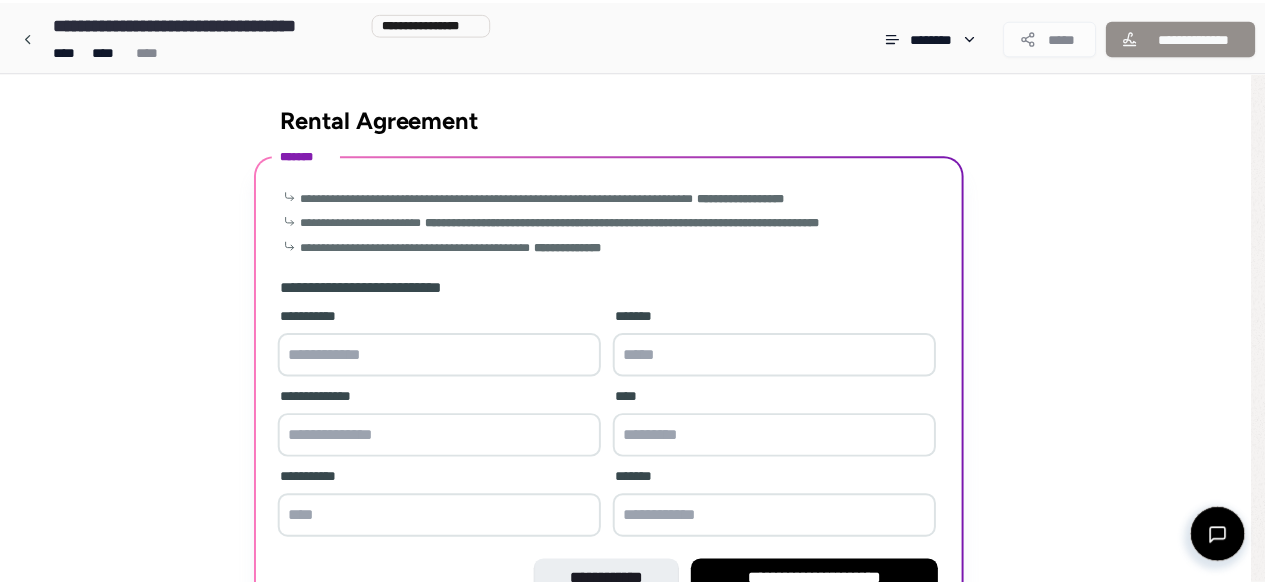 scroll, scrollTop: 120, scrollLeft: 0, axis: vertical 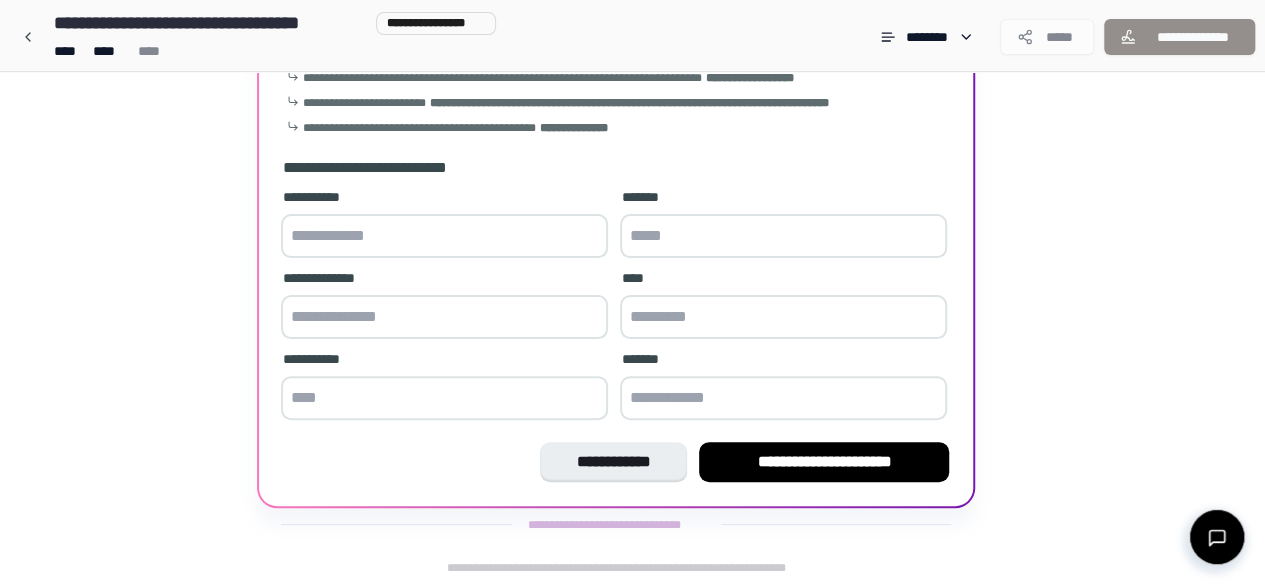 click at bounding box center [444, 236] 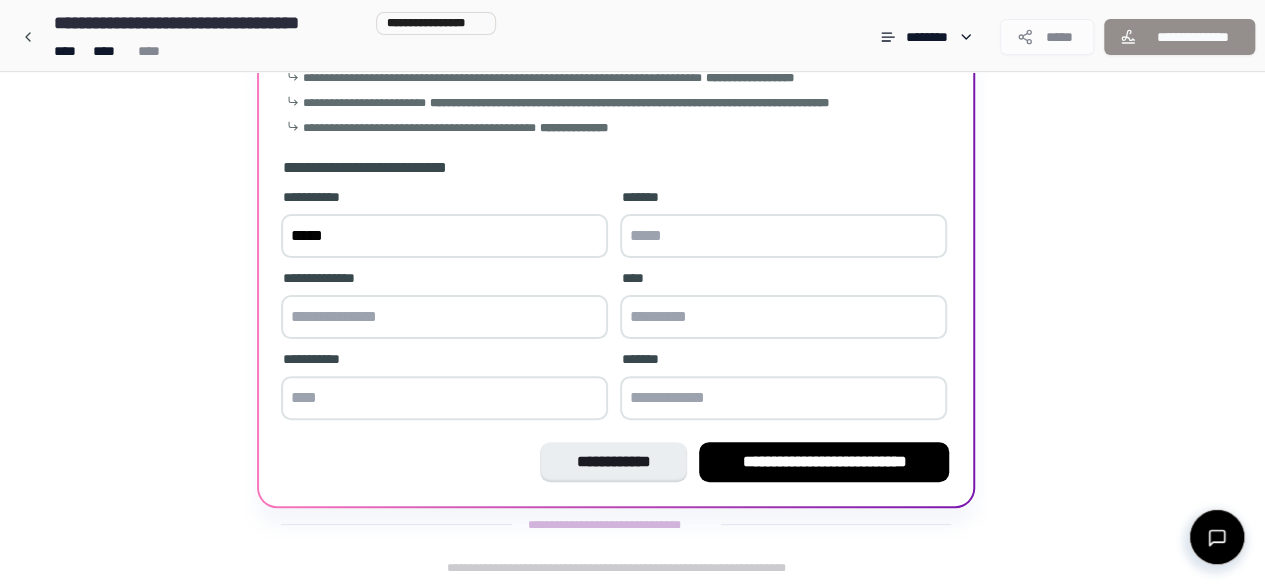 type on "*****" 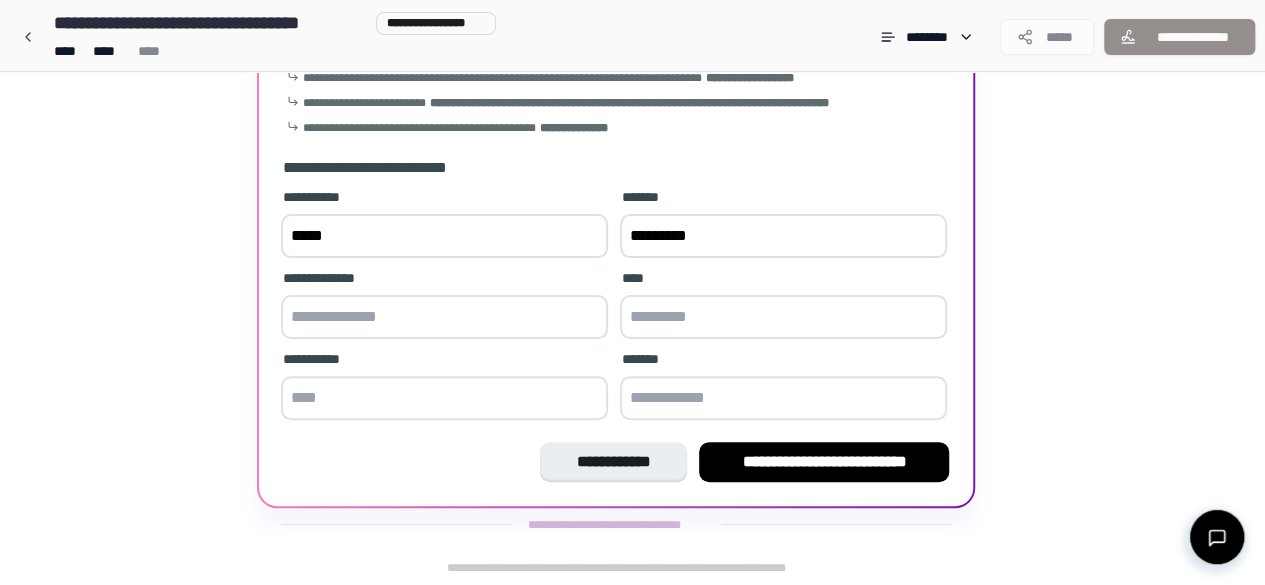 type on "*********" 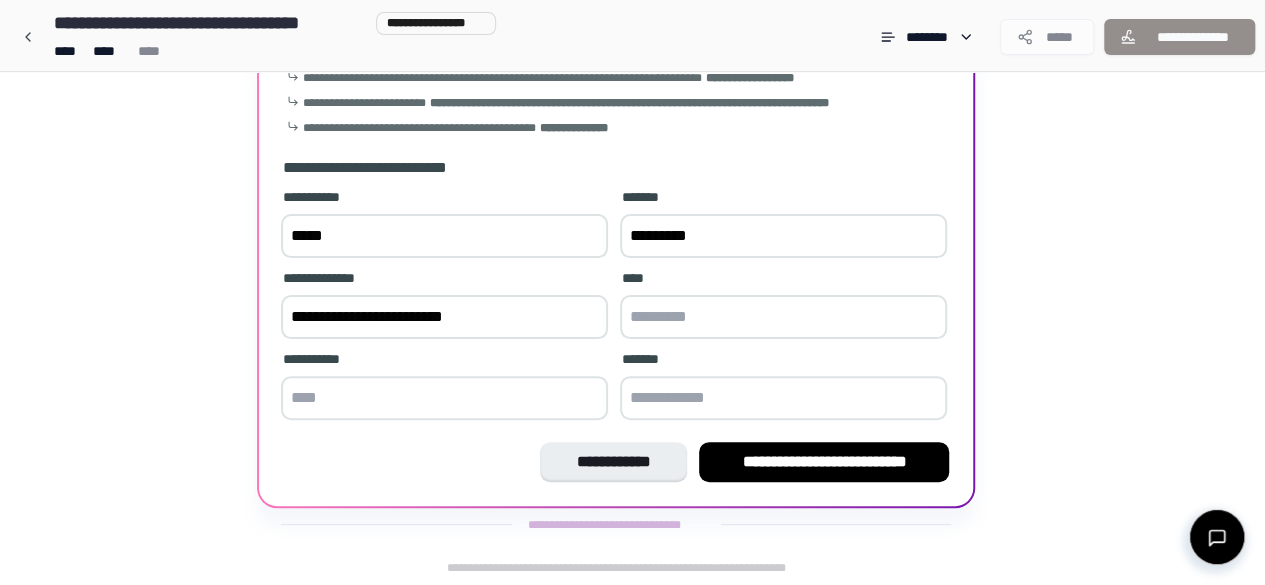 type on "**********" 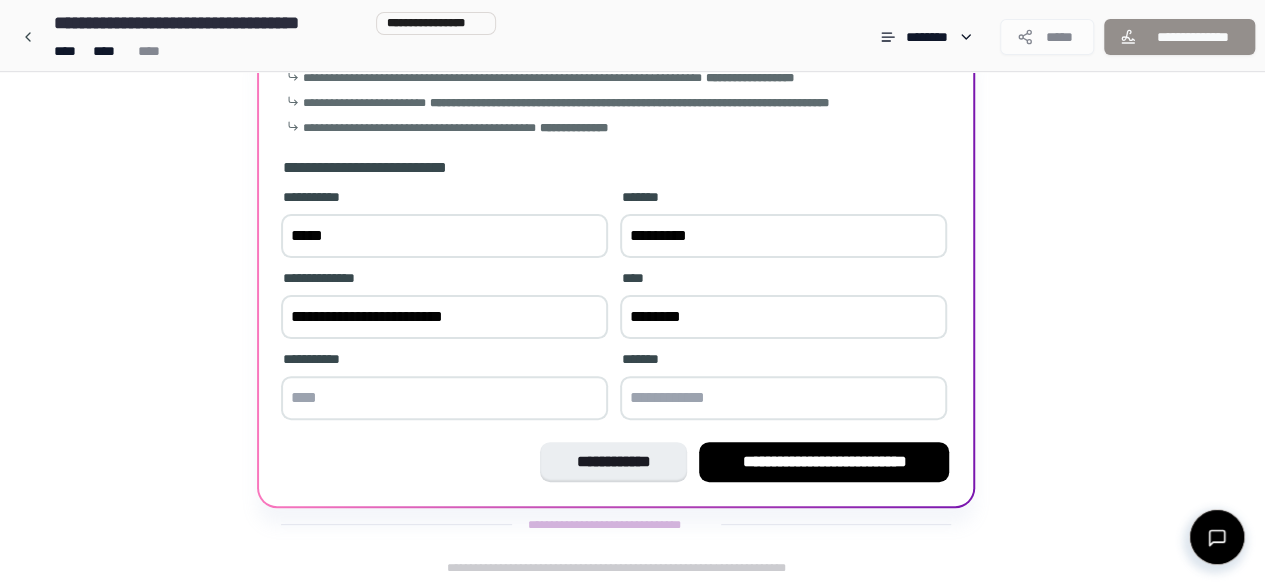 type on "********" 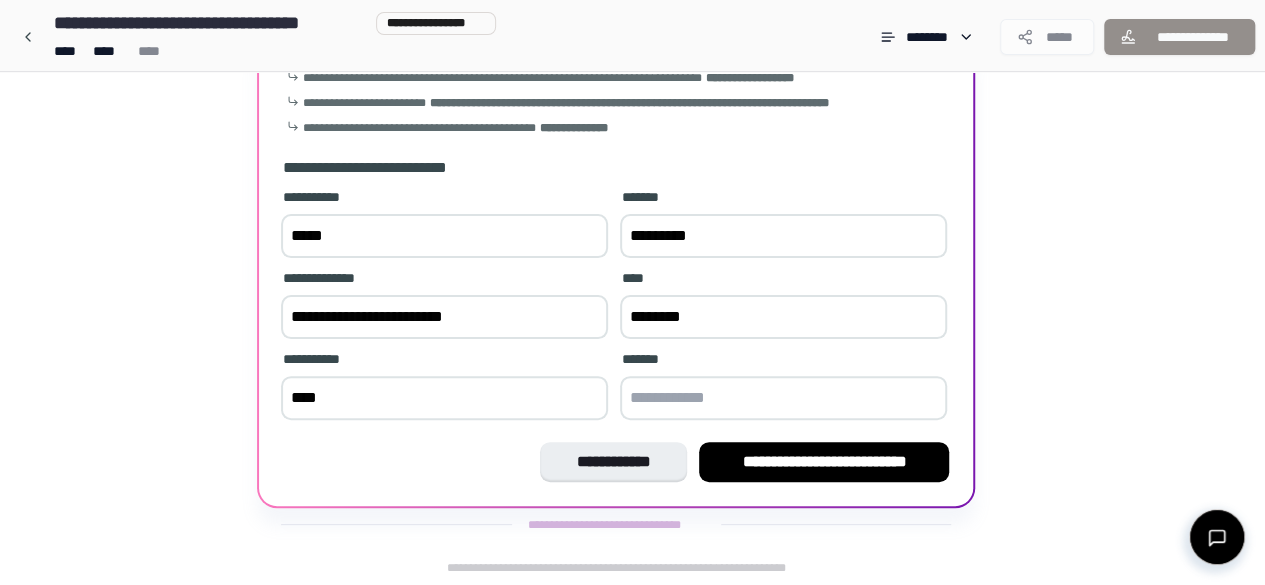 type on "****" 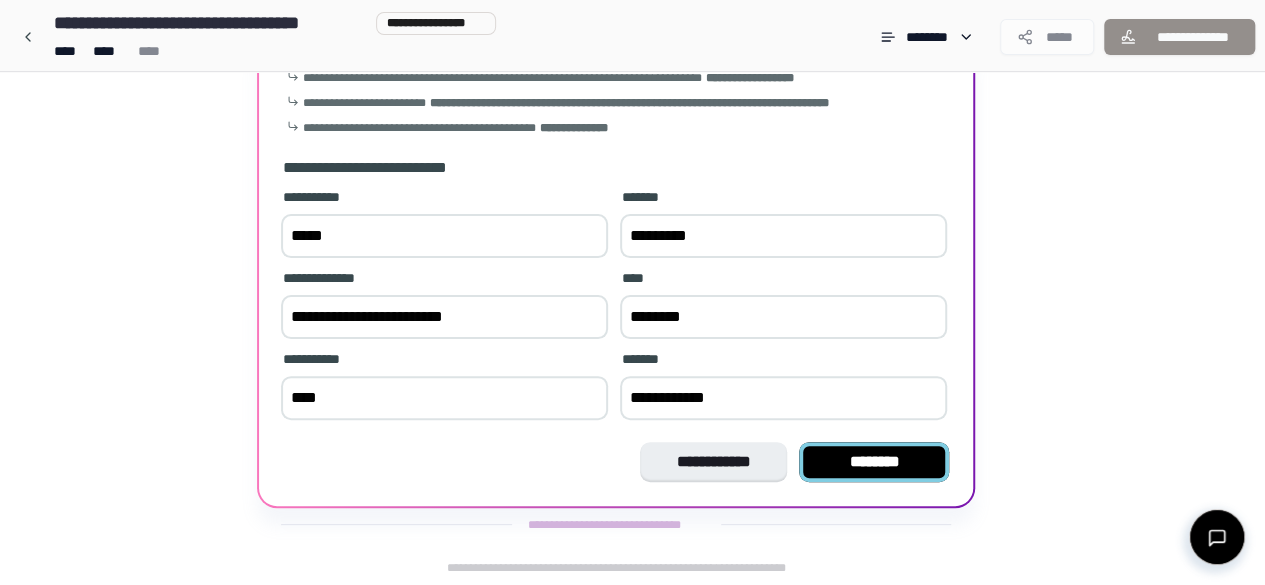 type on "**********" 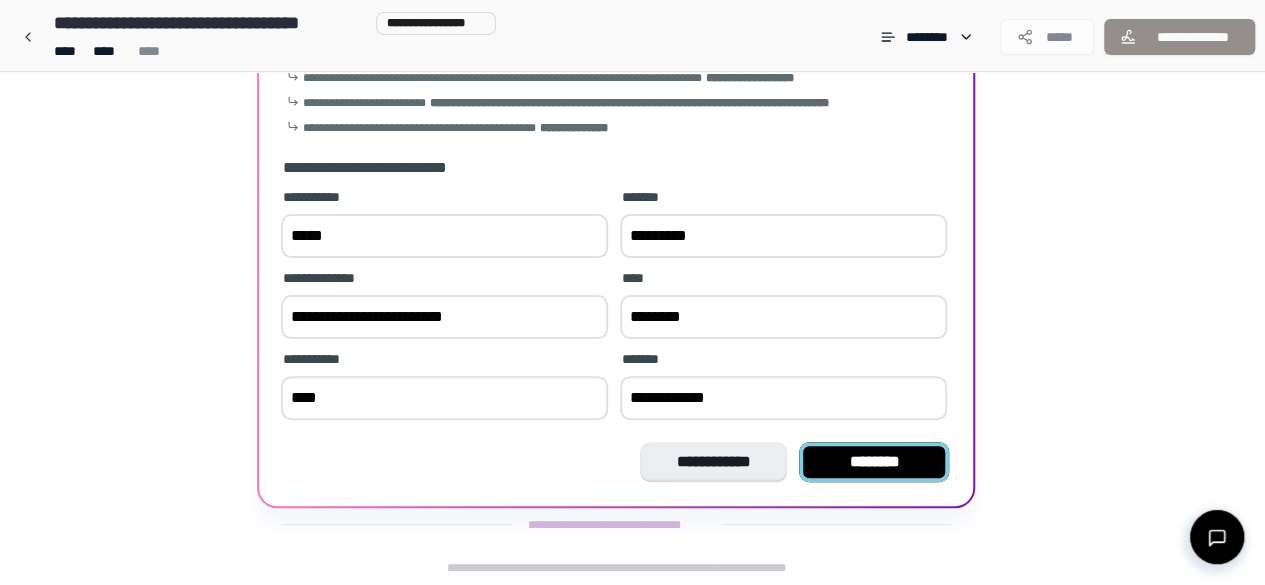 click on "********" at bounding box center (874, 462) 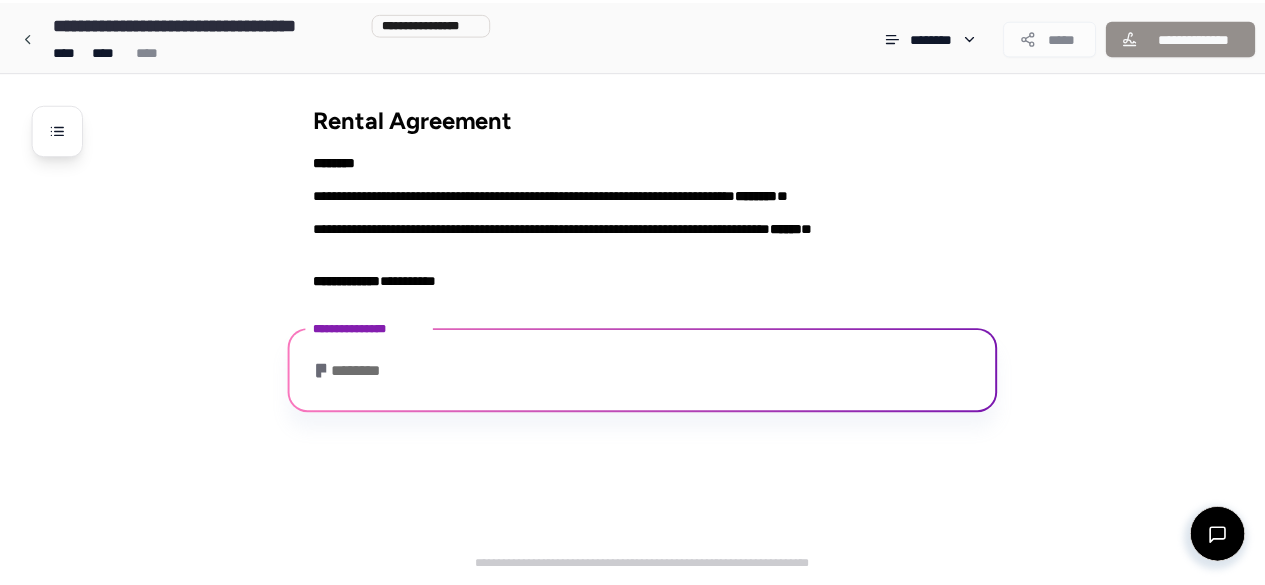 scroll, scrollTop: 122, scrollLeft: 0, axis: vertical 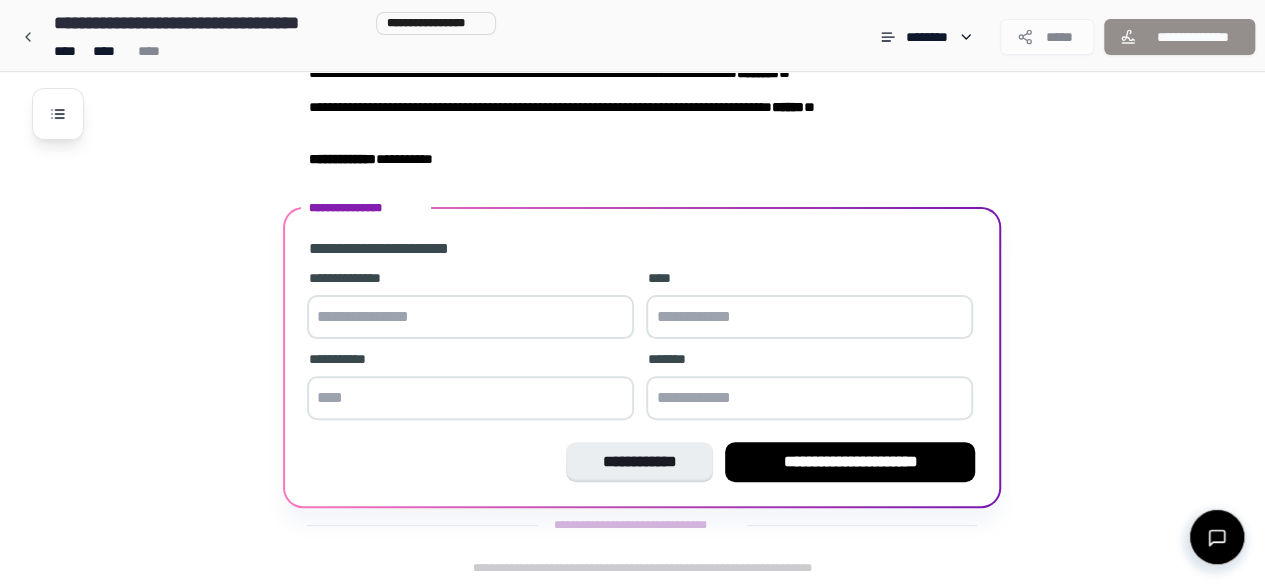 click at bounding box center (470, 317) 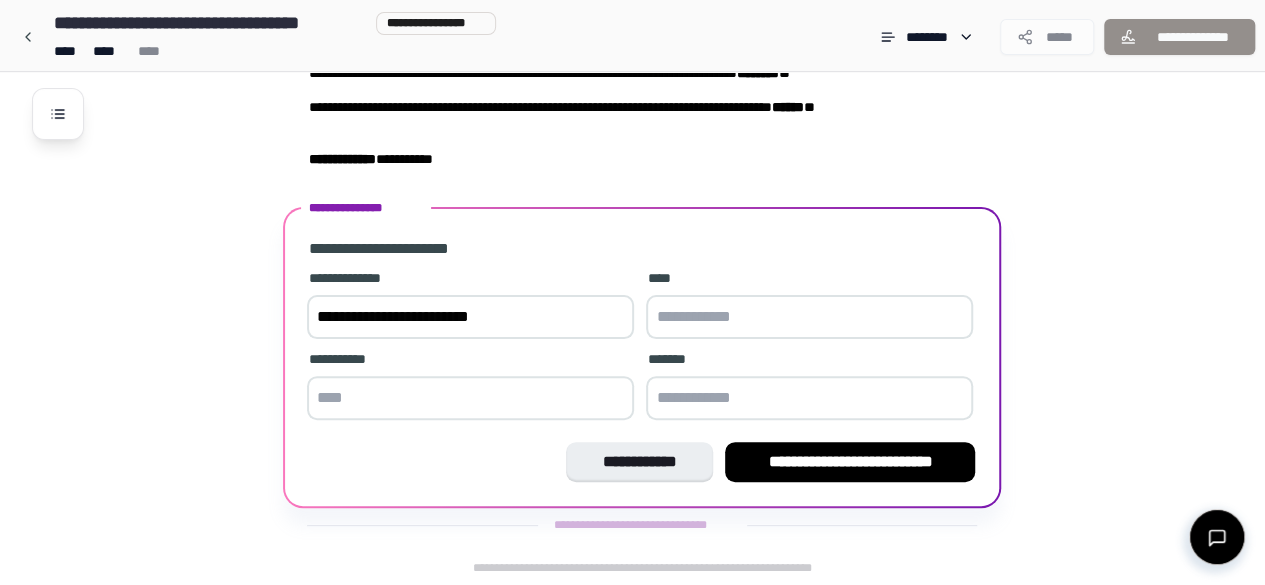 type on "**********" 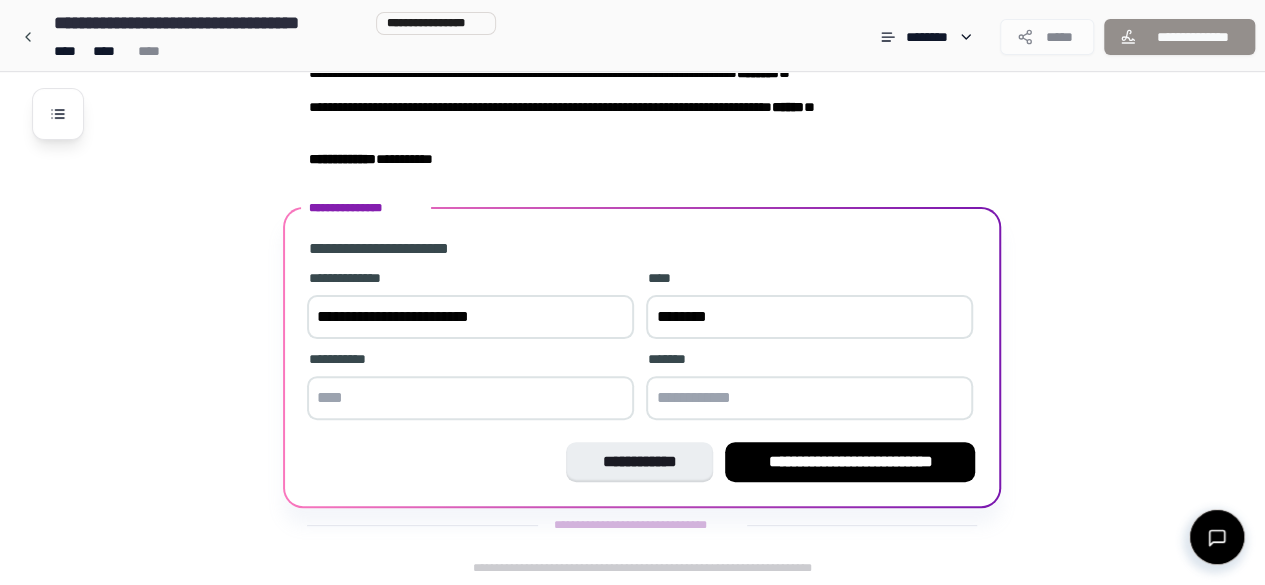 type on "********" 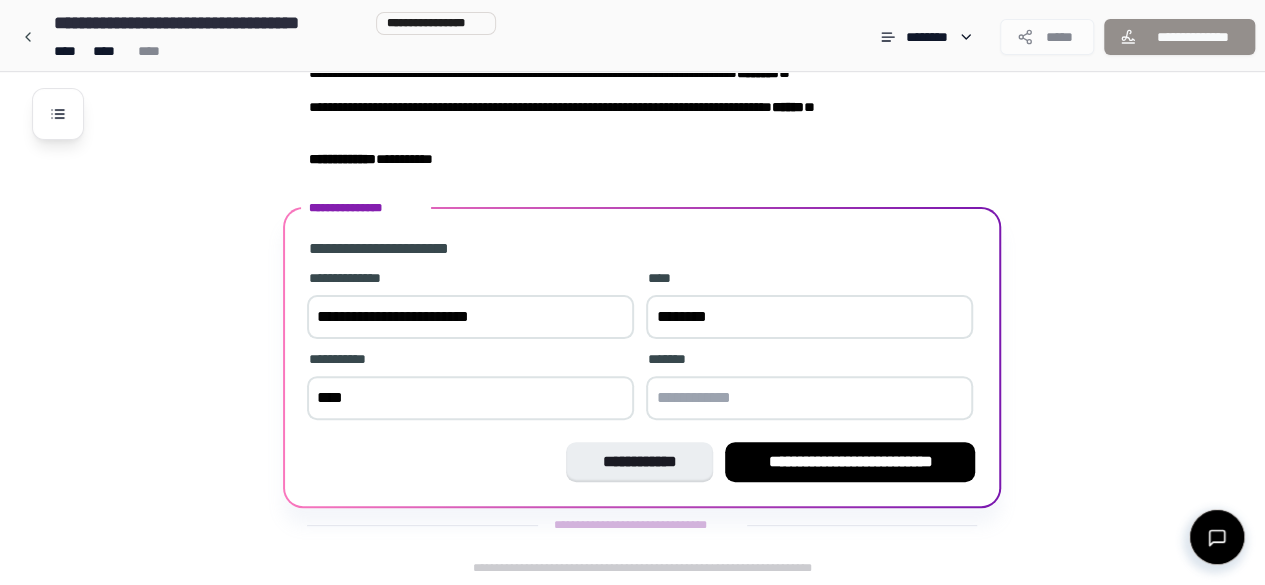type on "****" 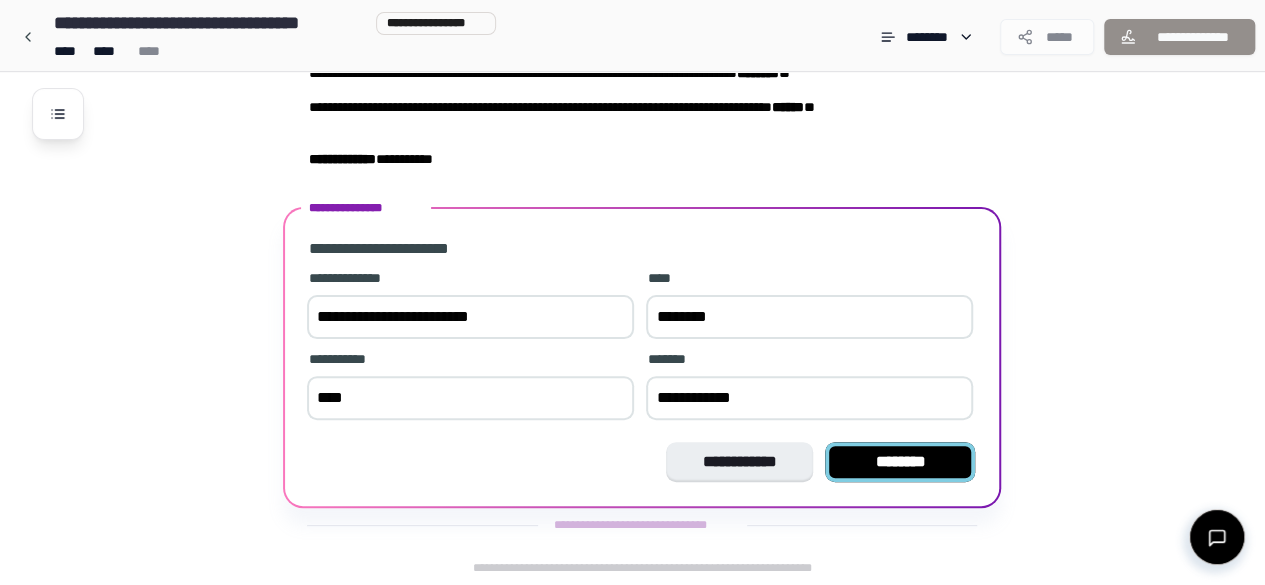 type on "**********" 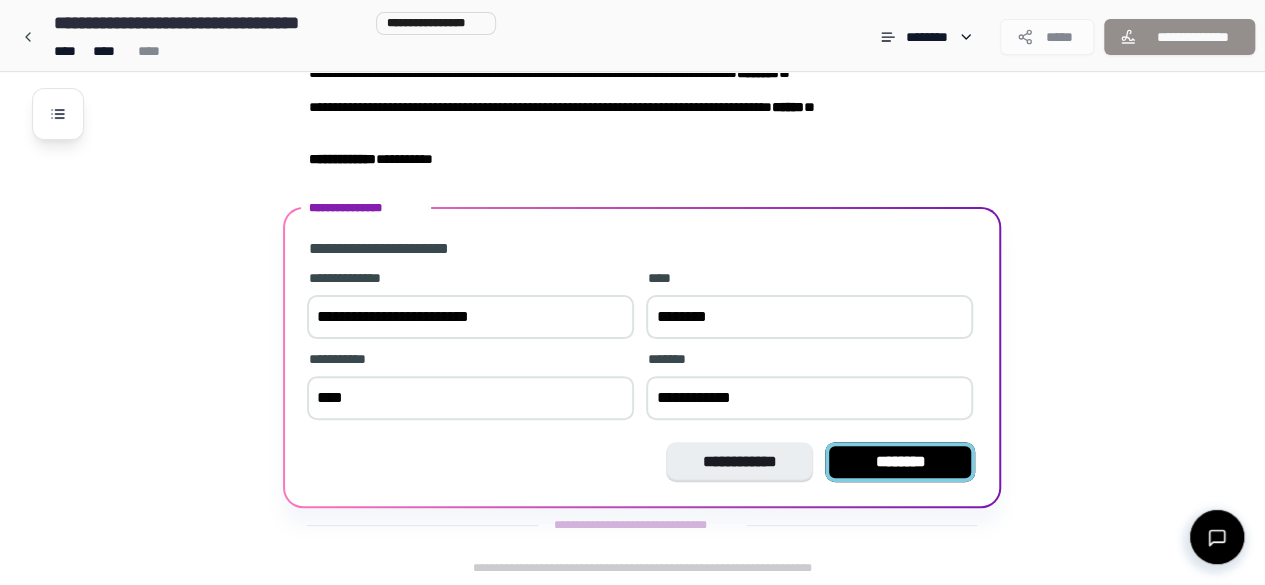 click on "********" at bounding box center [900, 462] 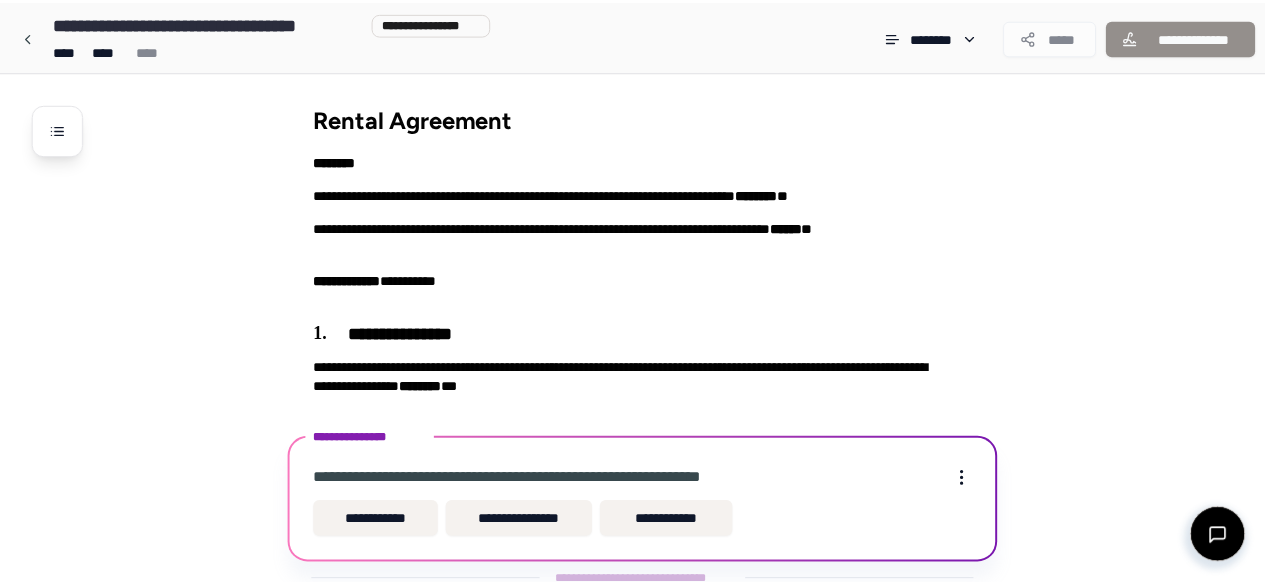 scroll, scrollTop: 57, scrollLeft: 0, axis: vertical 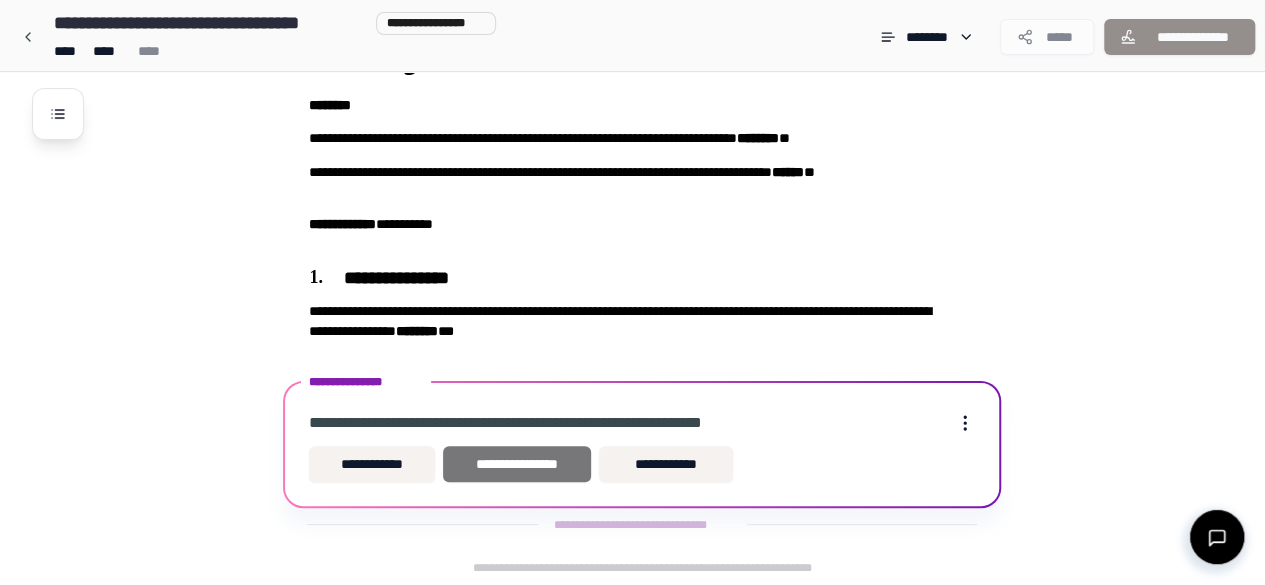 click on "**********" at bounding box center [517, 464] 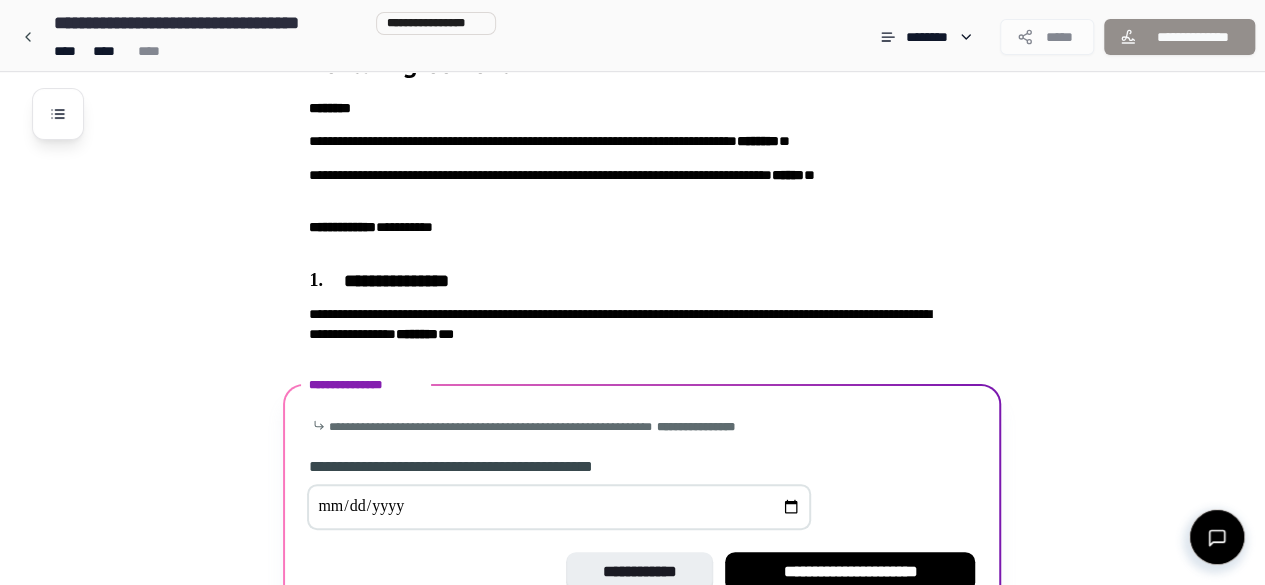 scroll, scrollTop: 164, scrollLeft: 0, axis: vertical 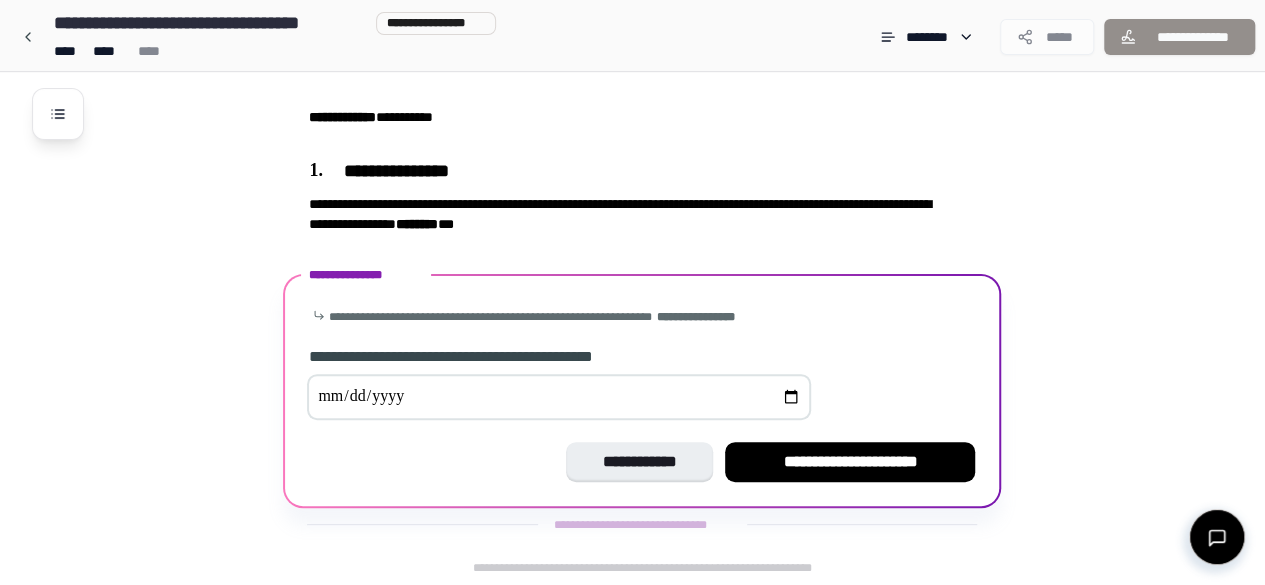 click at bounding box center [559, 397] 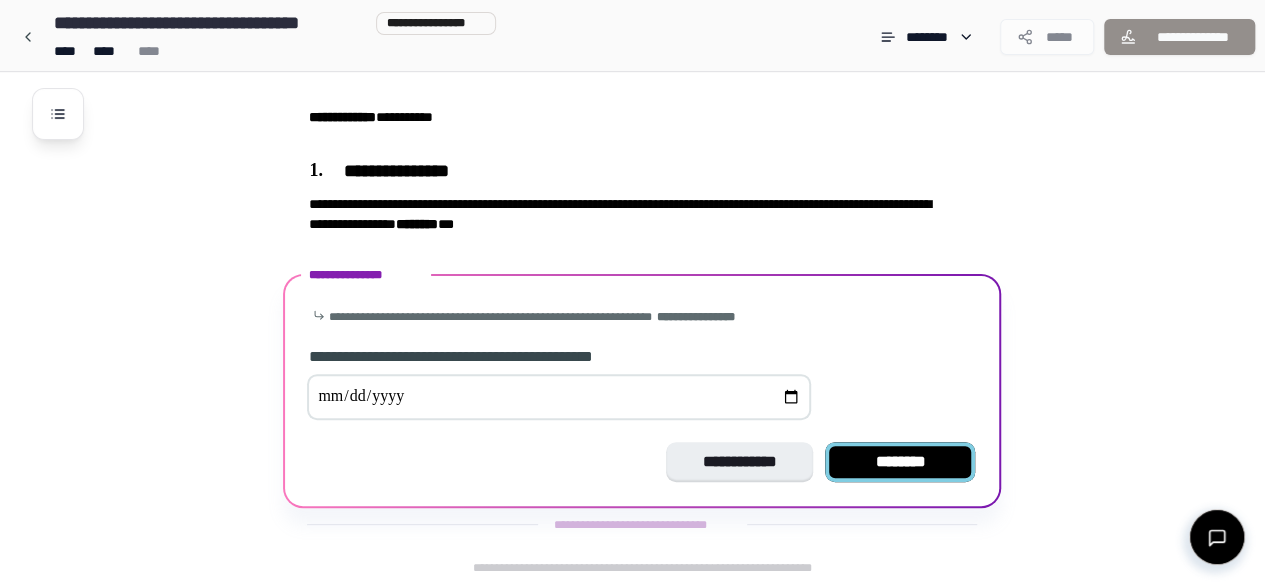click on "********" at bounding box center (900, 462) 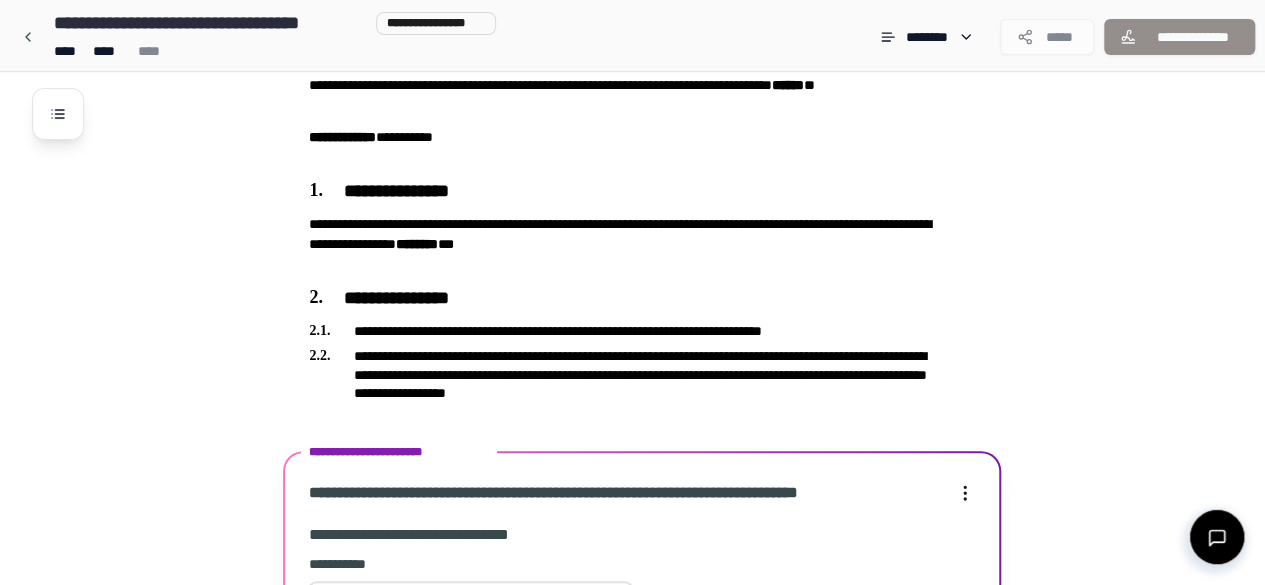 scroll, scrollTop: 755, scrollLeft: 0, axis: vertical 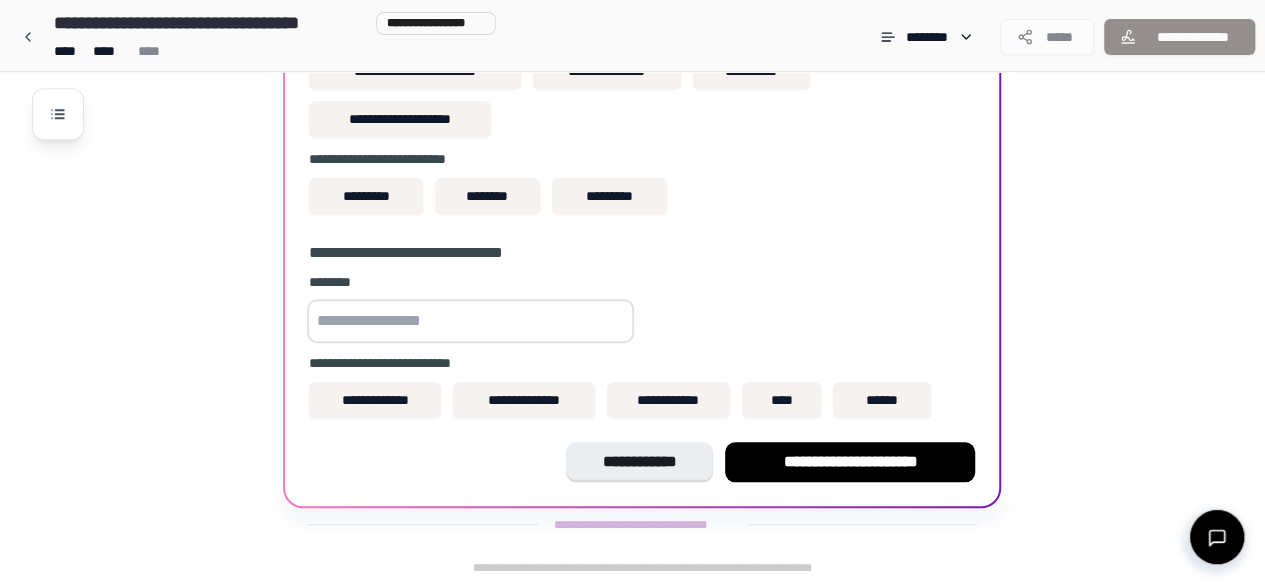 click at bounding box center [470, 321] 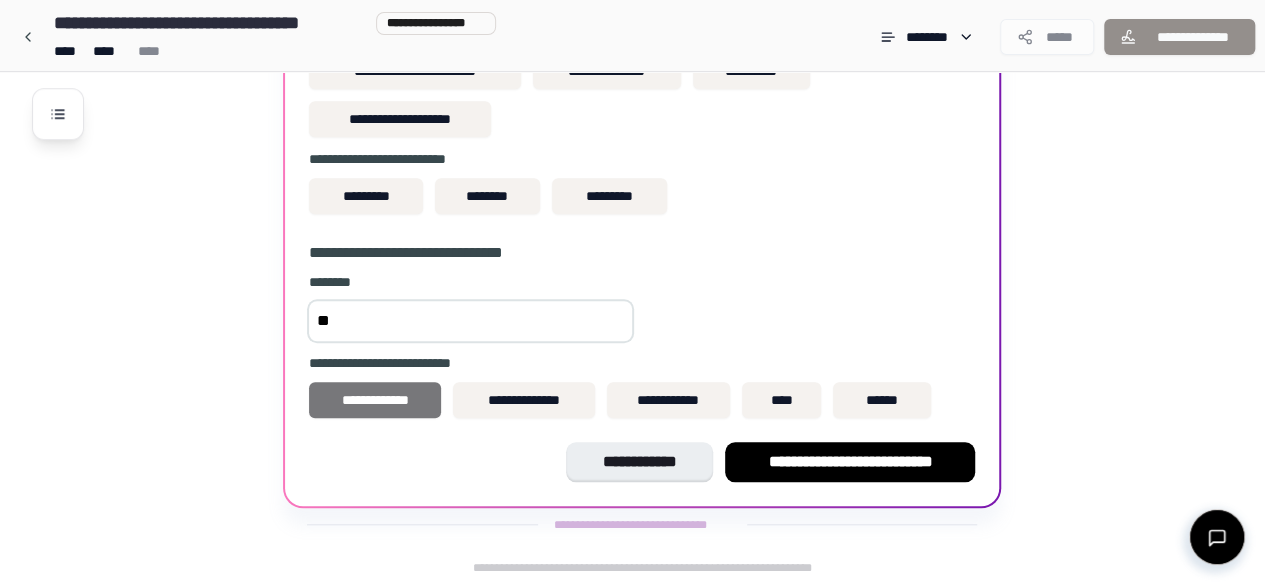 type on "**" 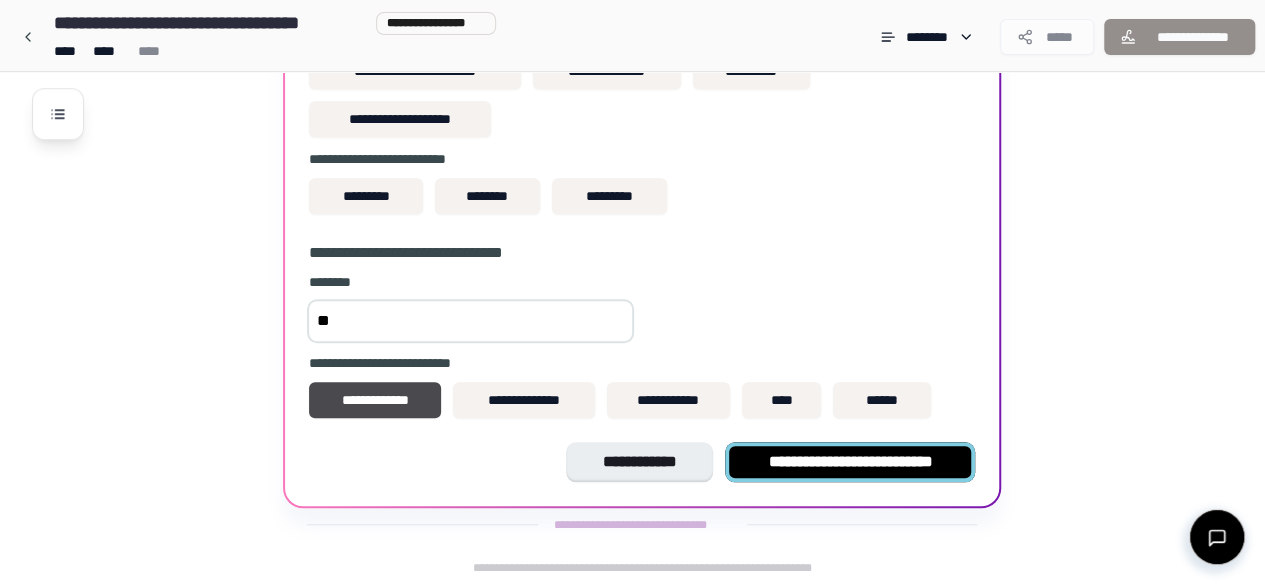 click on "**********" at bounding box center [850, 462] 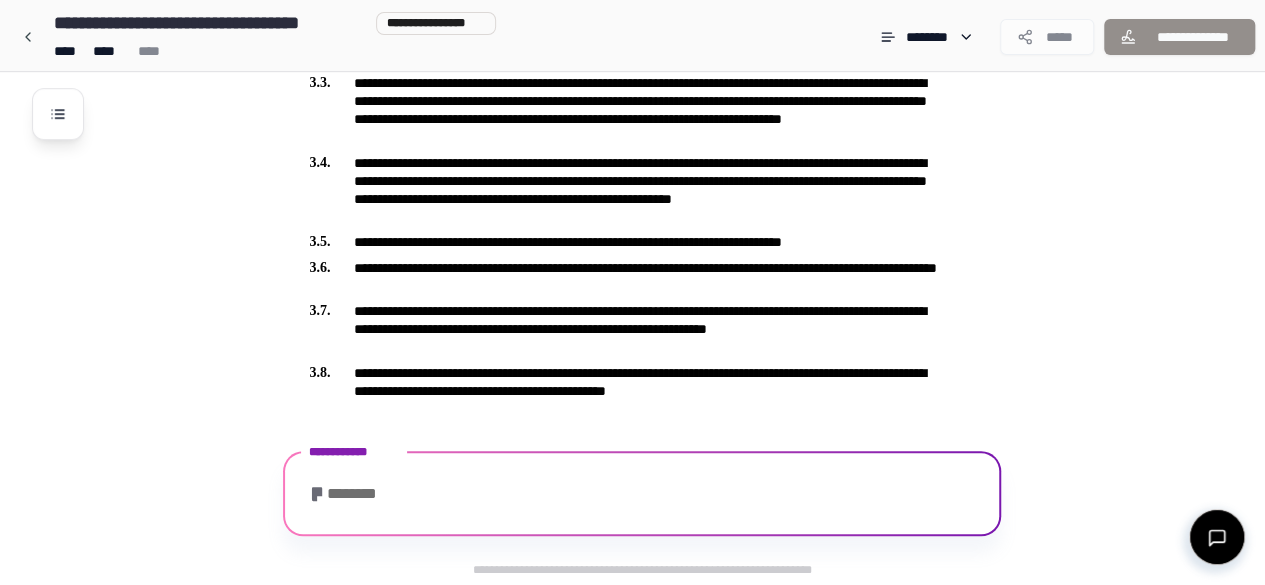 scroll, scrollTop: 790, scrollLeft: 0, axis: vertical 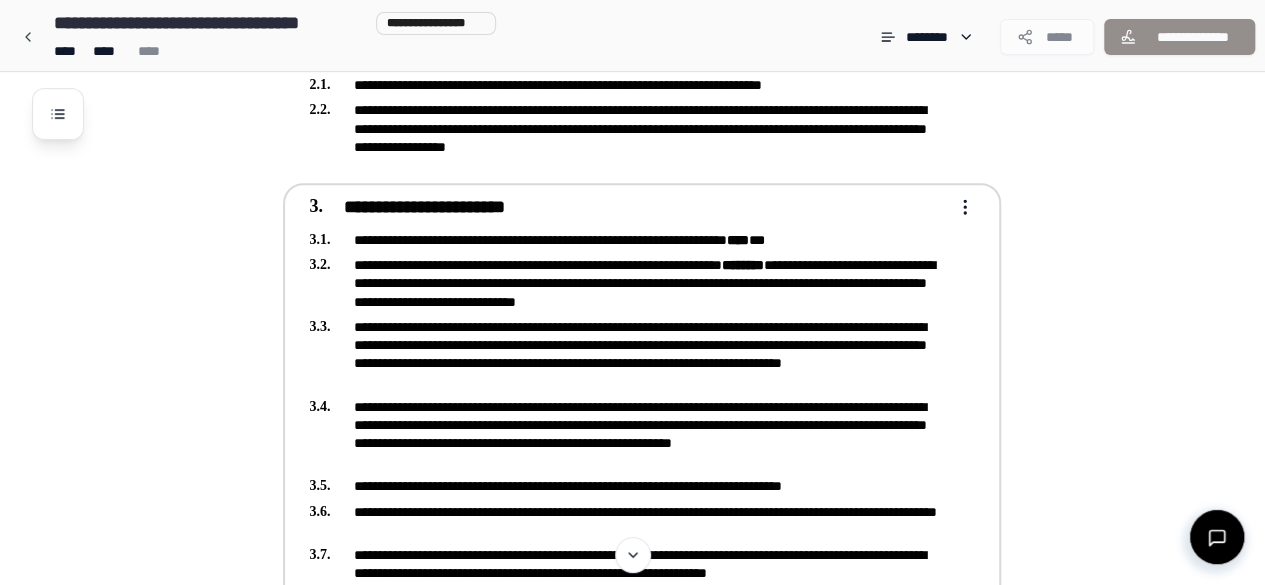 click on "**********" at bounding box center (632, 298) 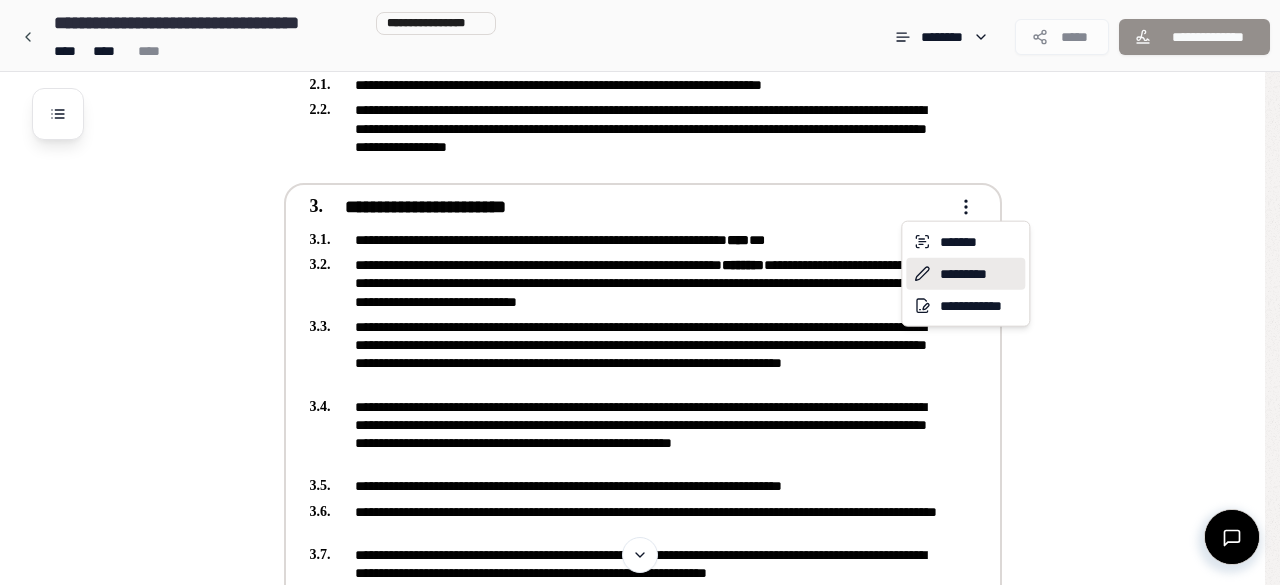 click on "*********" at bounding box center [965, 274] 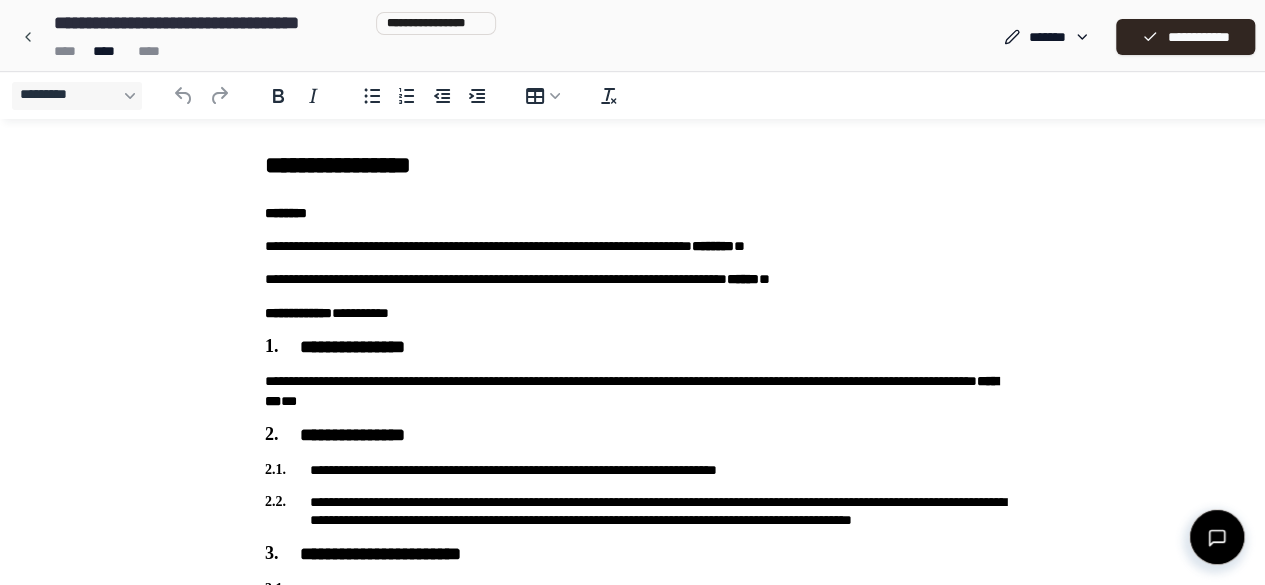 scroll, scrollTop: 0, scrollLeft: 0, axis: both 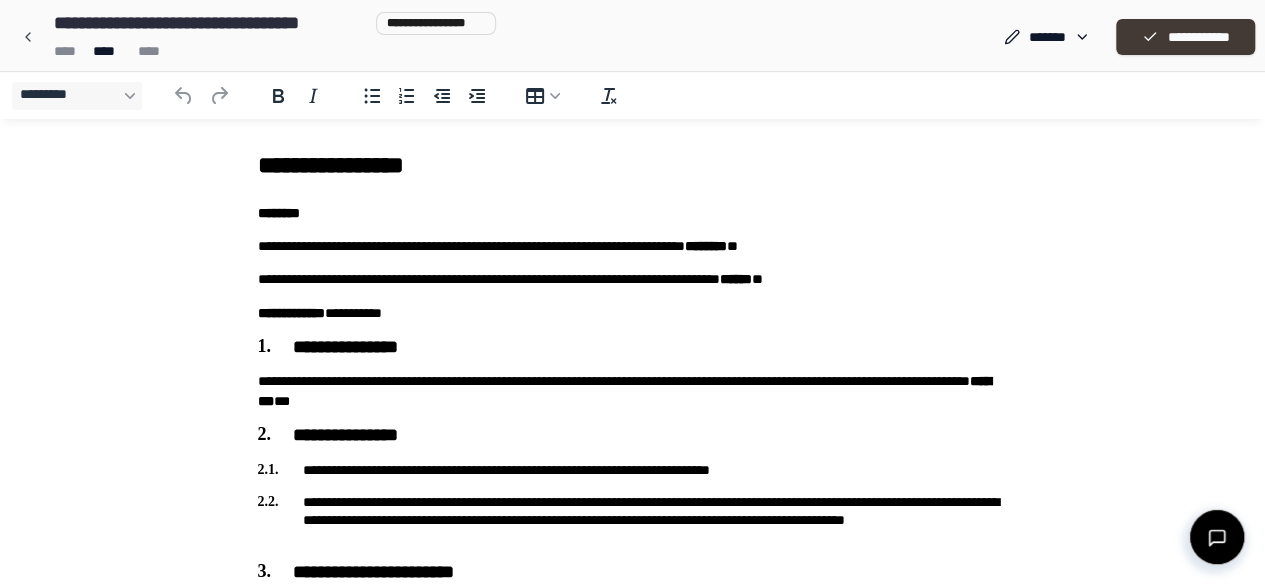 click on "**********" at bounding box center [1185, 37] 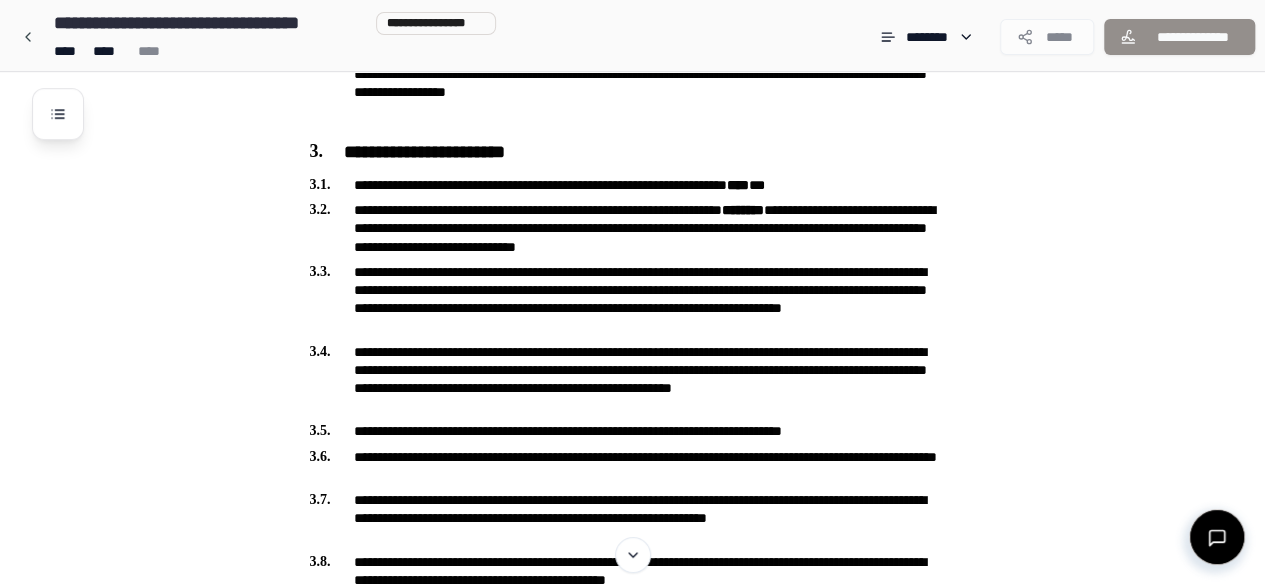 scroll, scrollTop: 516, scrollLeft: 0, axis: vertical 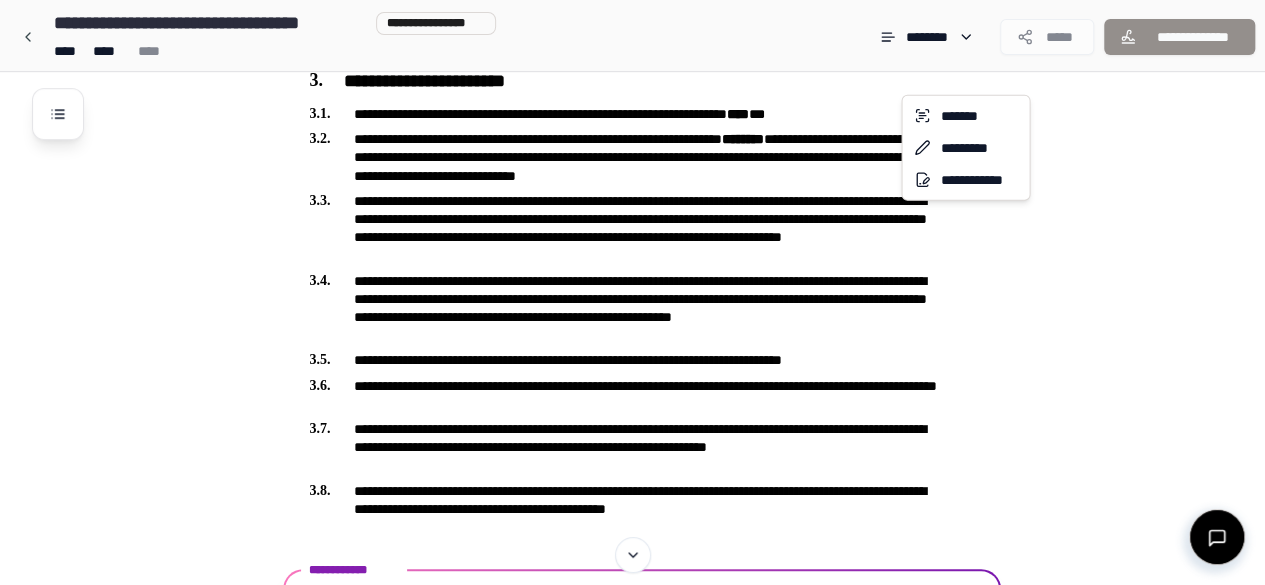 click on "**********" at bounding box center [632, 172] 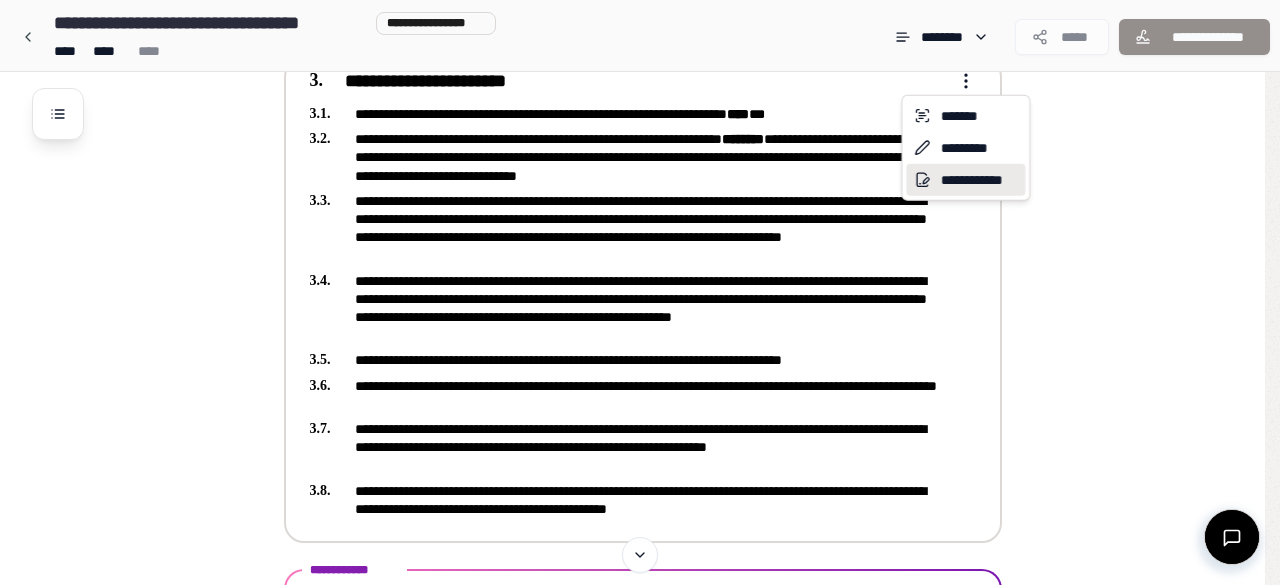 click on "**********" at bounding box center [965, 180] 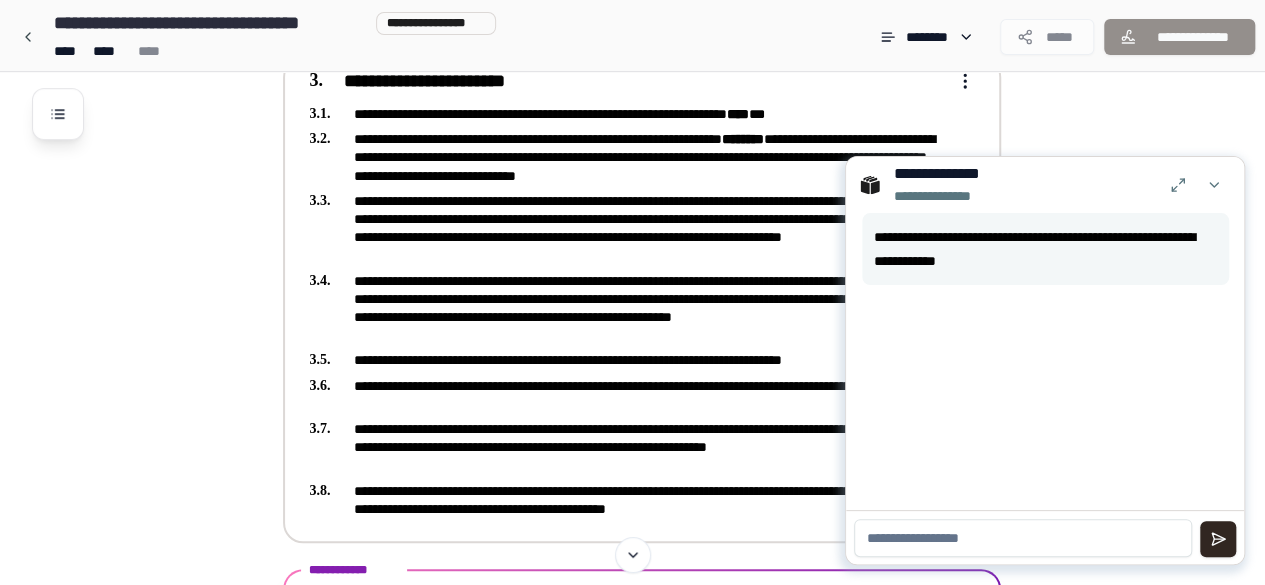 click at bounding box center (1023, 538) 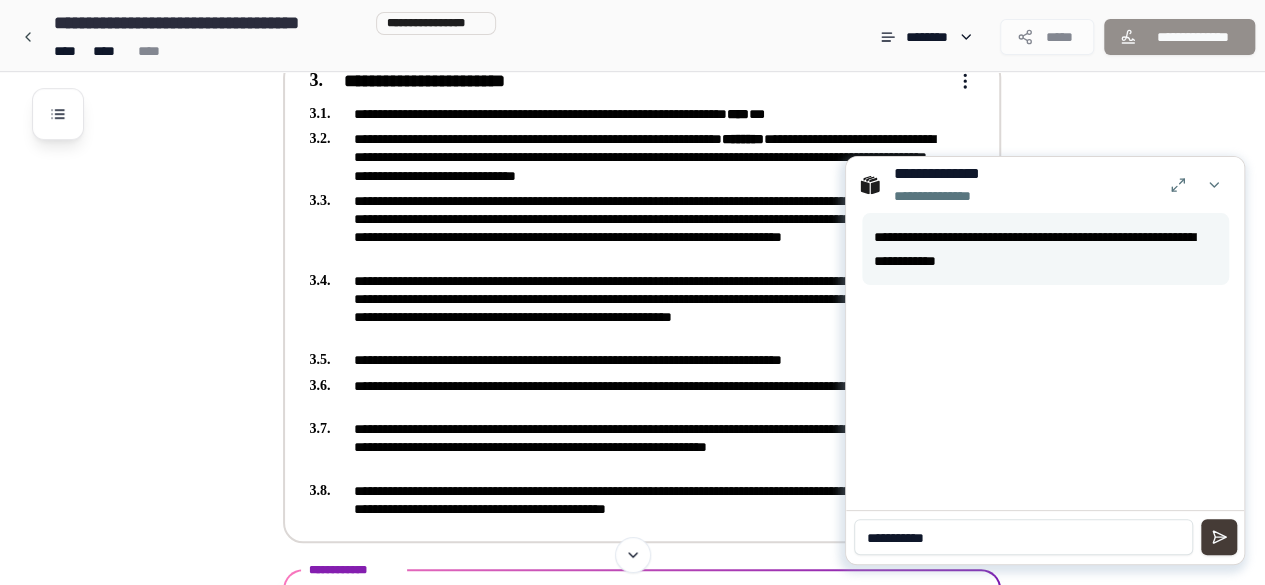 type on "**********" 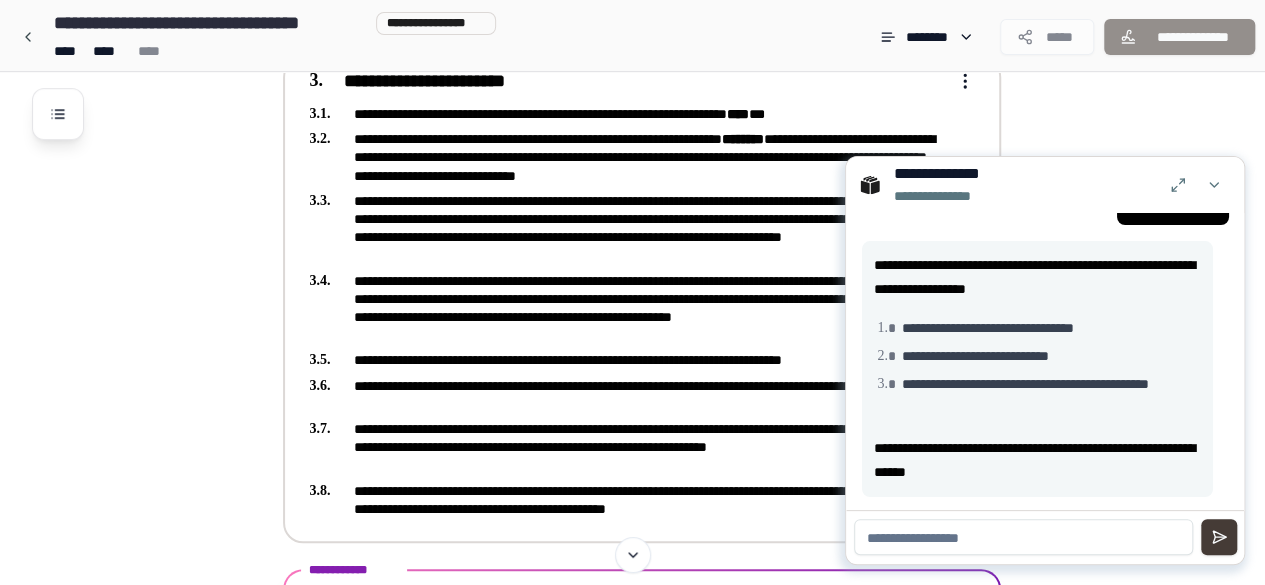 scroll, scrollTop: 122, scrollLeft: 0, axis: vertical 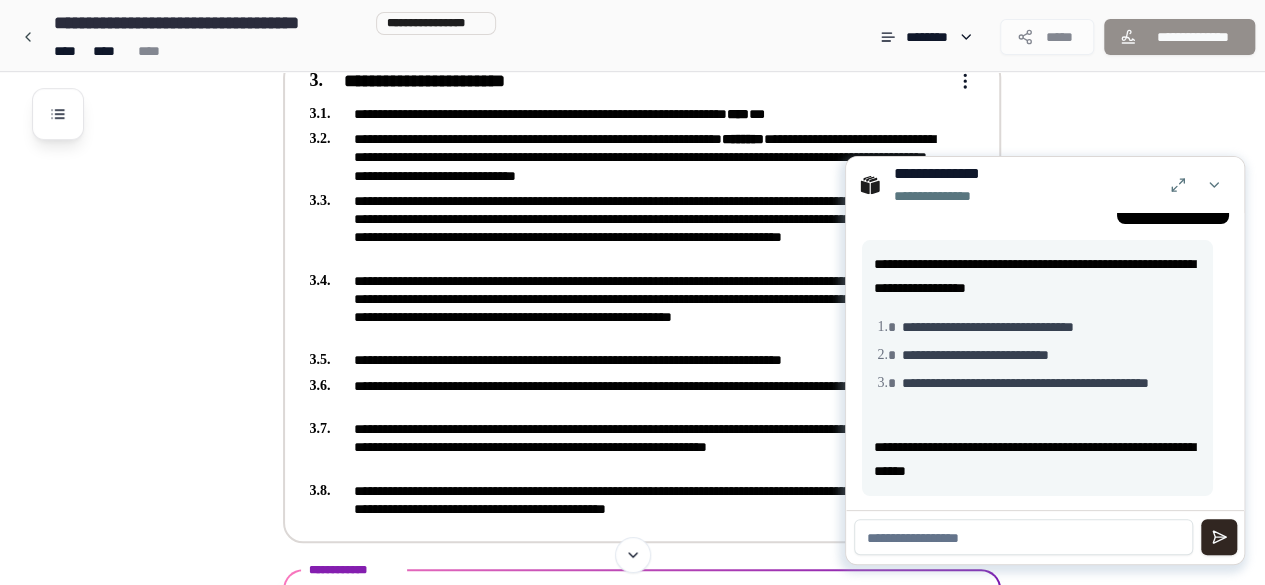 click at bounding box center (1023, 537) 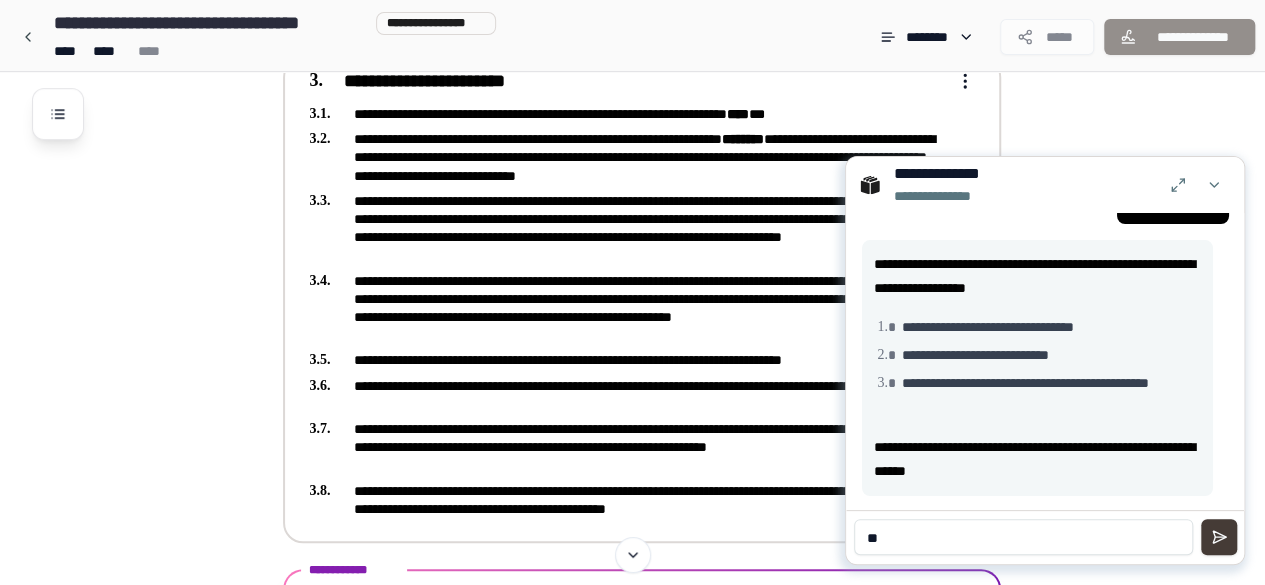 type on "*" 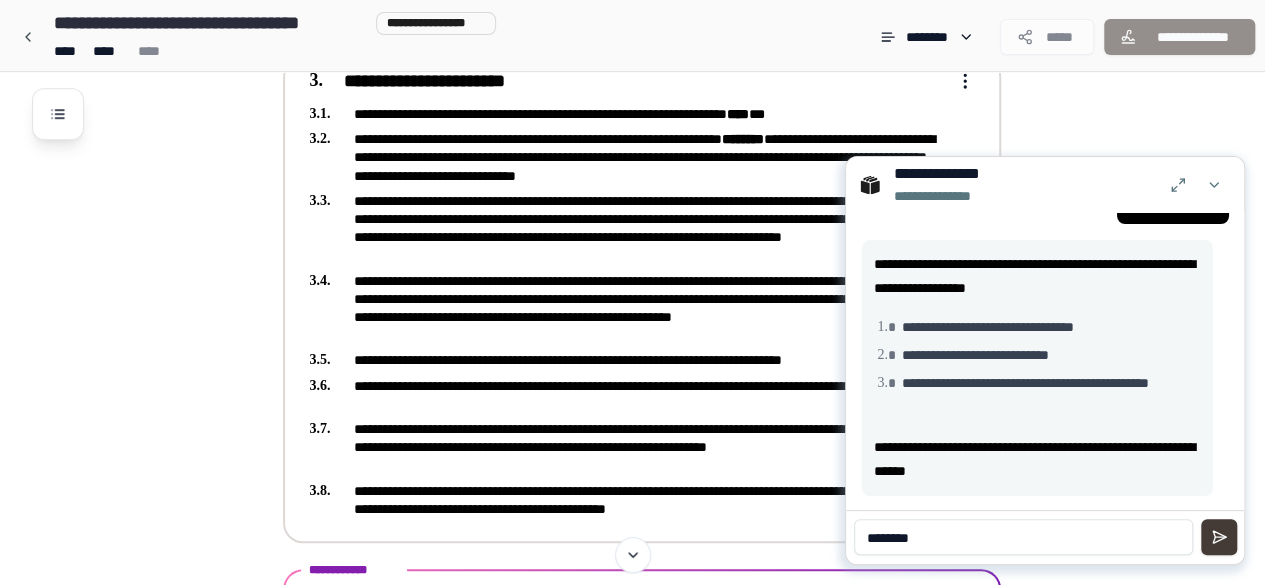 type on "********" 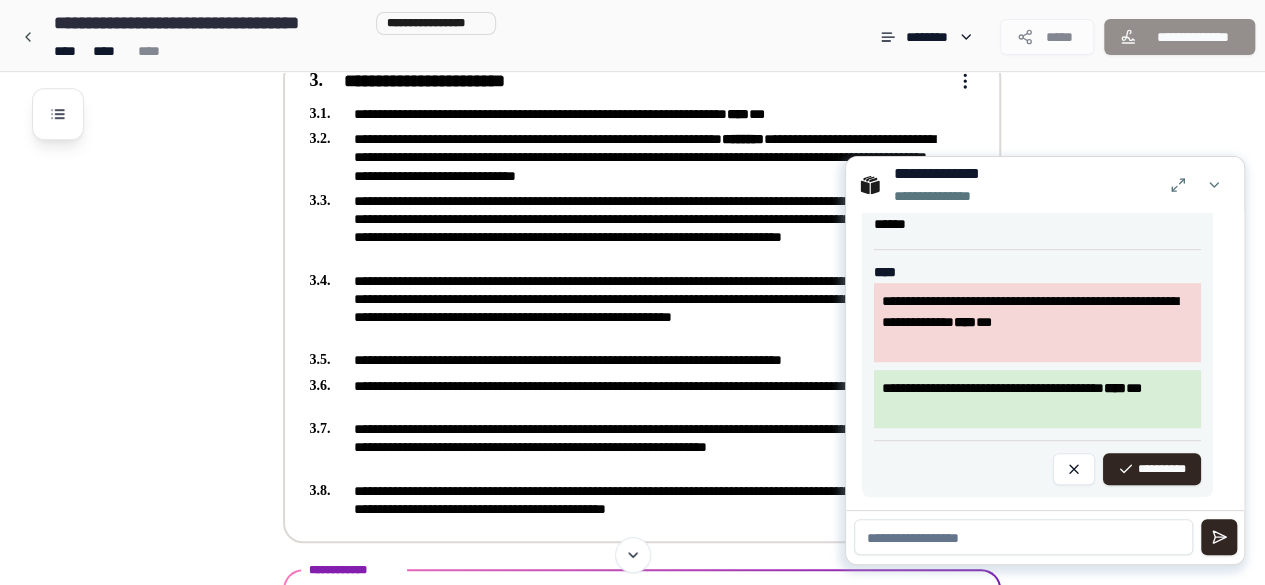 scroll, scrollTop: 607, scrollLeft: 0, axis: vertical 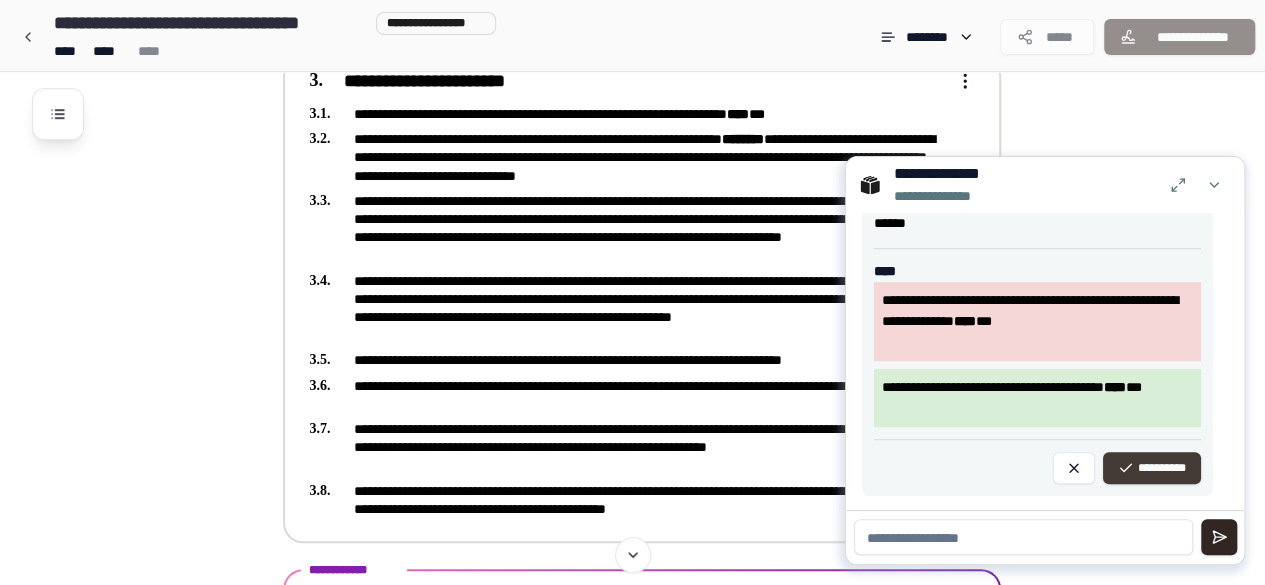 click on "**********" at bounding box center [1152, 468] 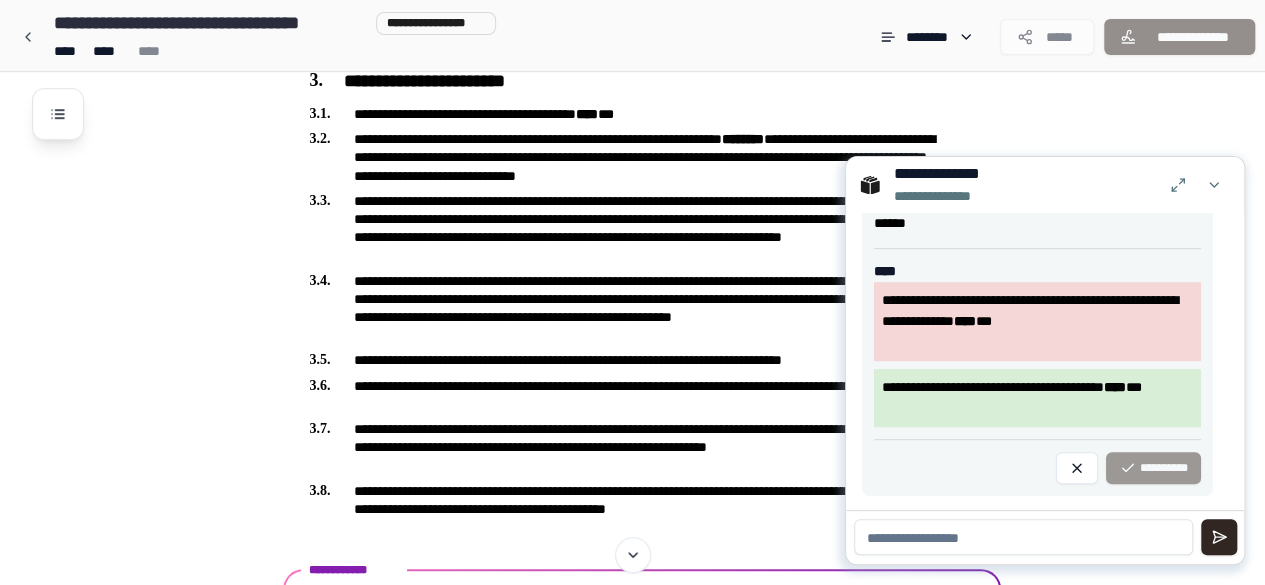 scroll, scrollTop: 359, scrollLeft: 0, axis: vertical 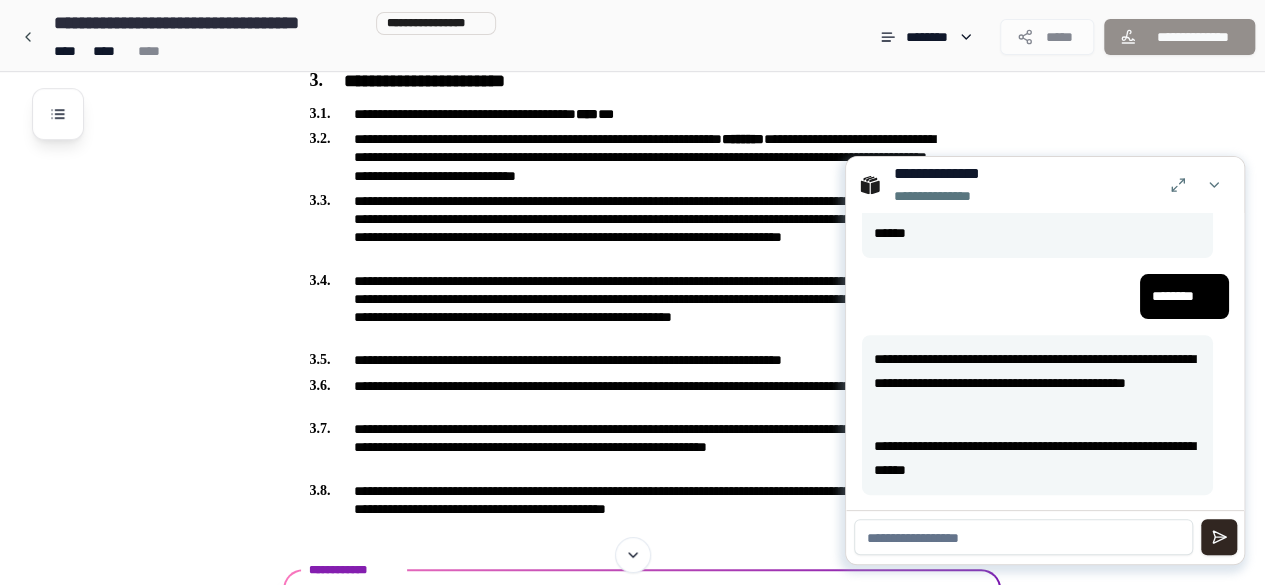 click at bounding box center (1023, 537) 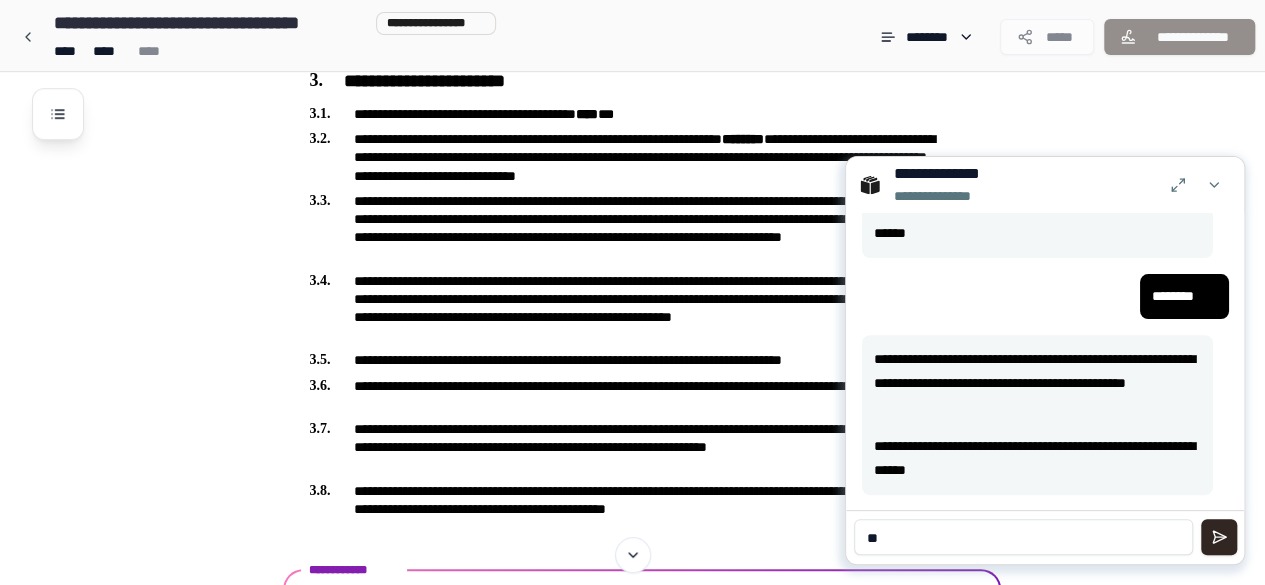 type on "**" 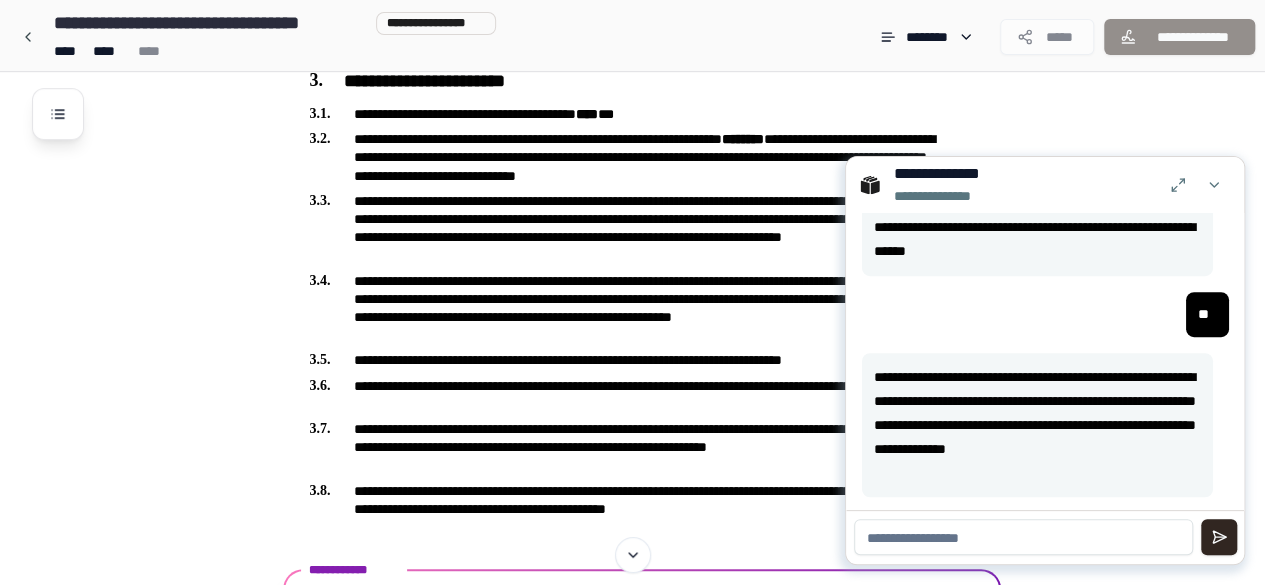 scroll, scrollTop: 580, scrollLeft: 0, axis: vertical 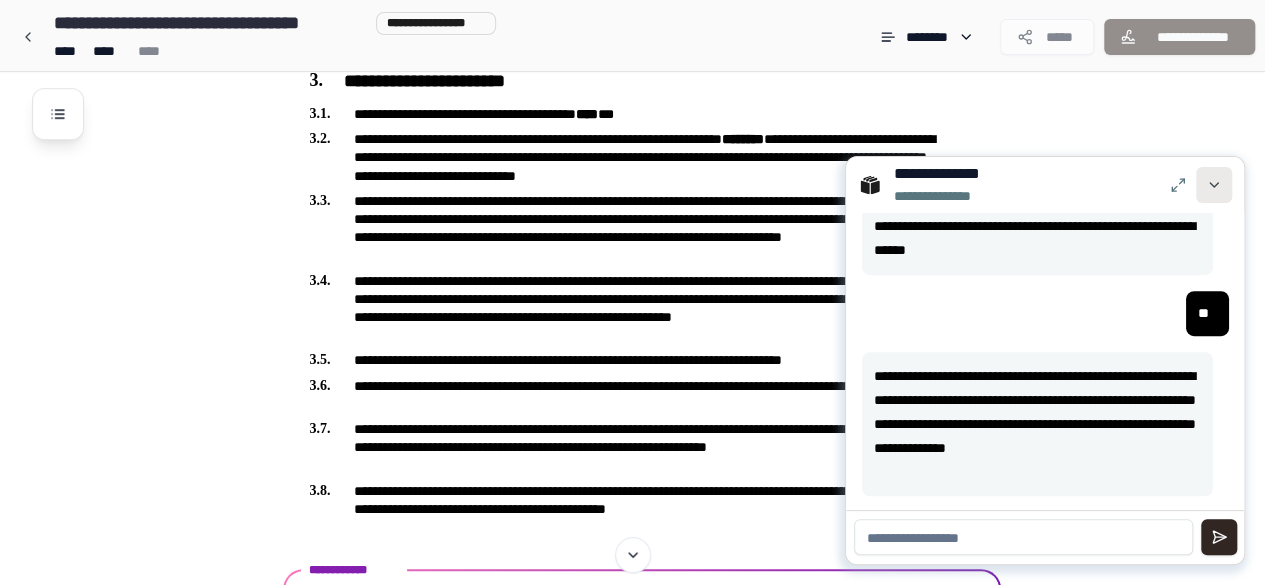 click at bounding box center (1214, 185) 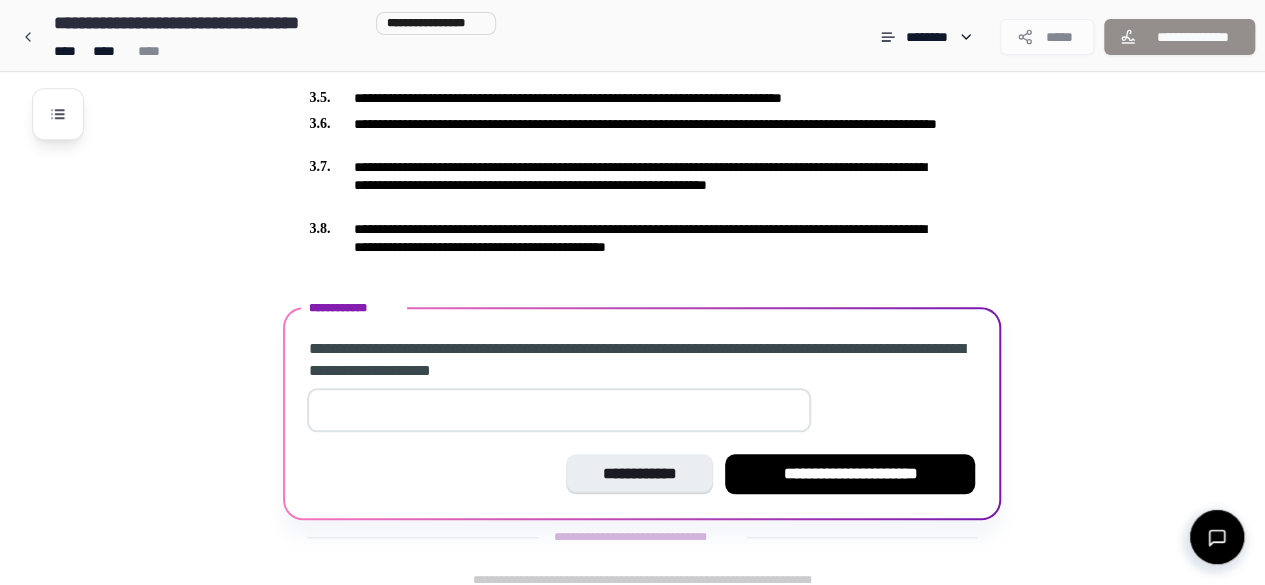 scroll, scrollTop: 780, scrollLeft: 0, axis: vertical 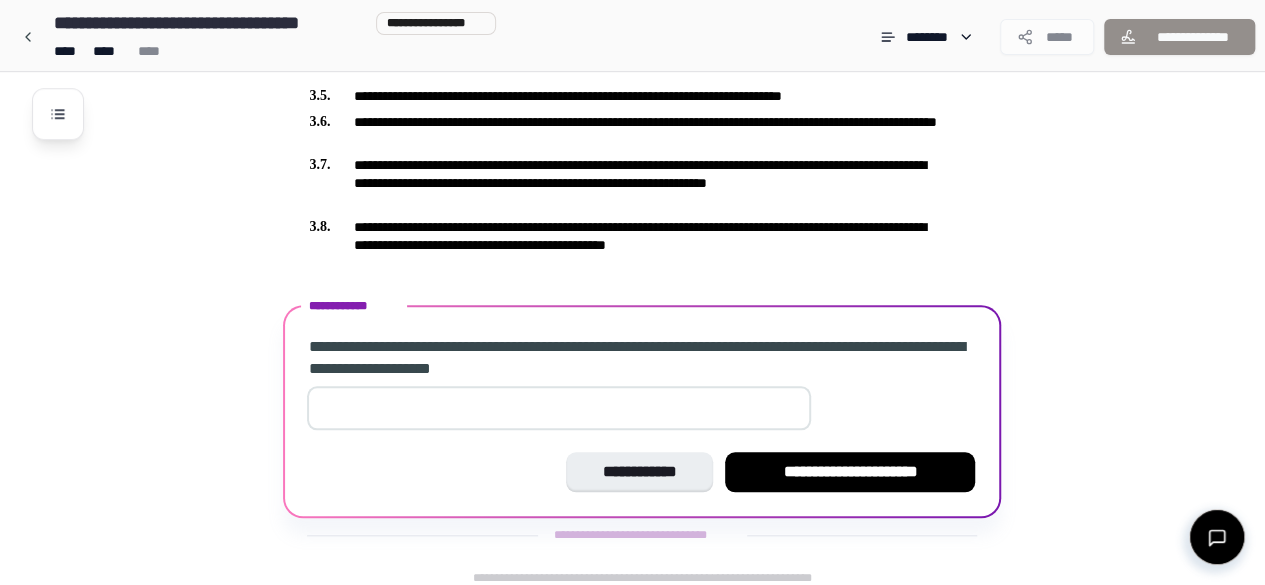 click at bounding box center (559, 408) 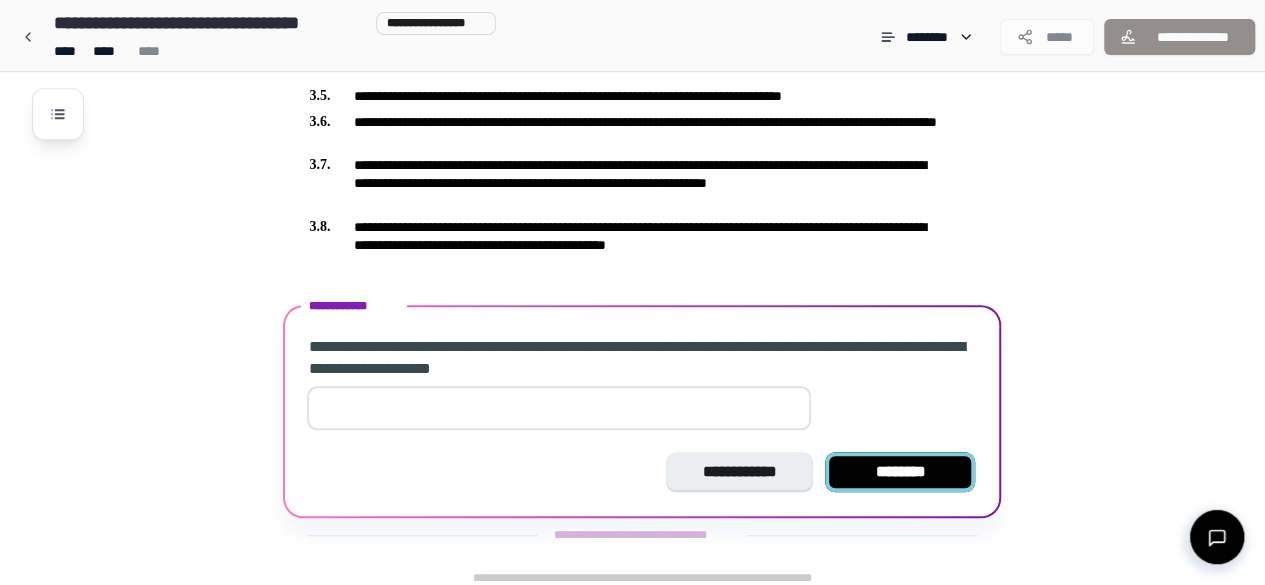 type on "**" 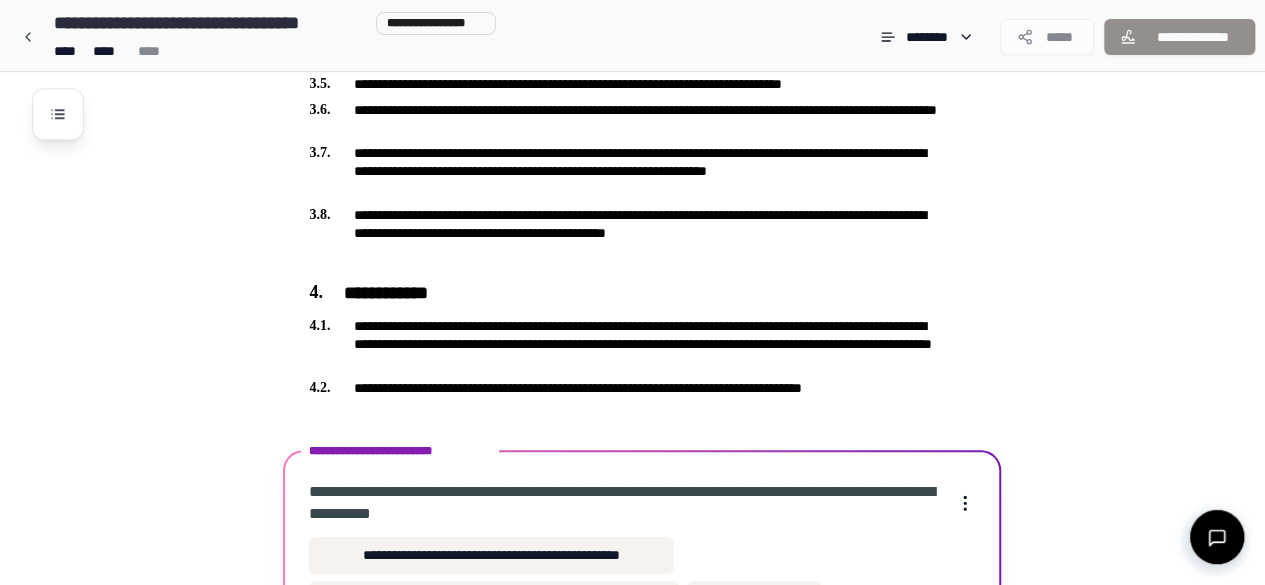 scroll, scrollTop: 928, scrollLeft: 0, axis: vertical 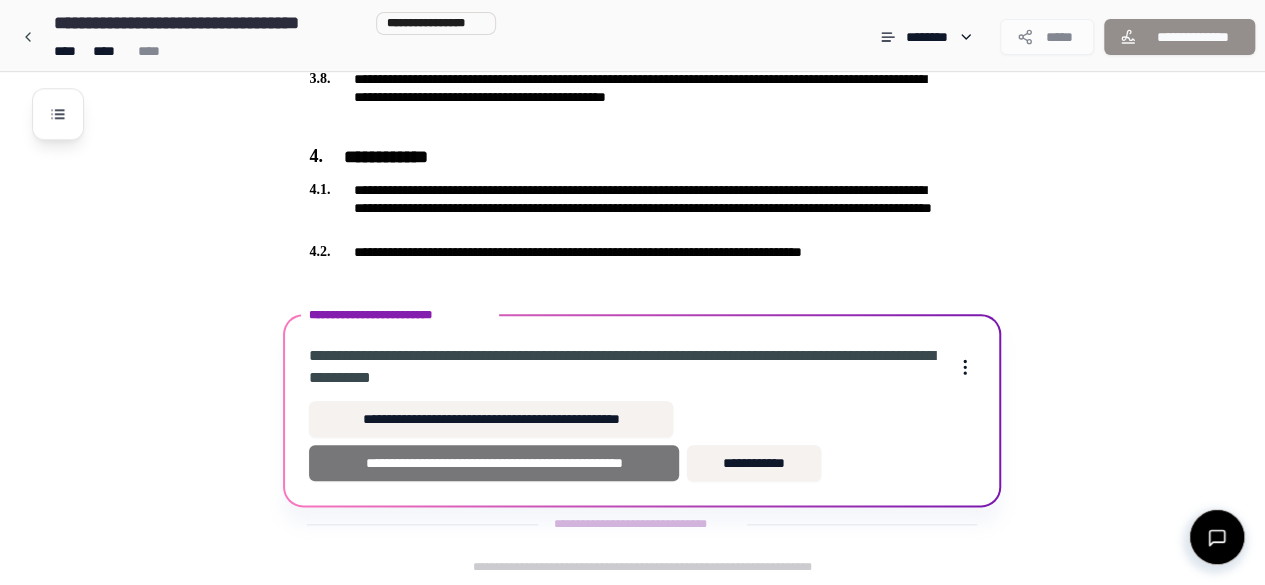 click on "**********" at bounding box center (494, 463) 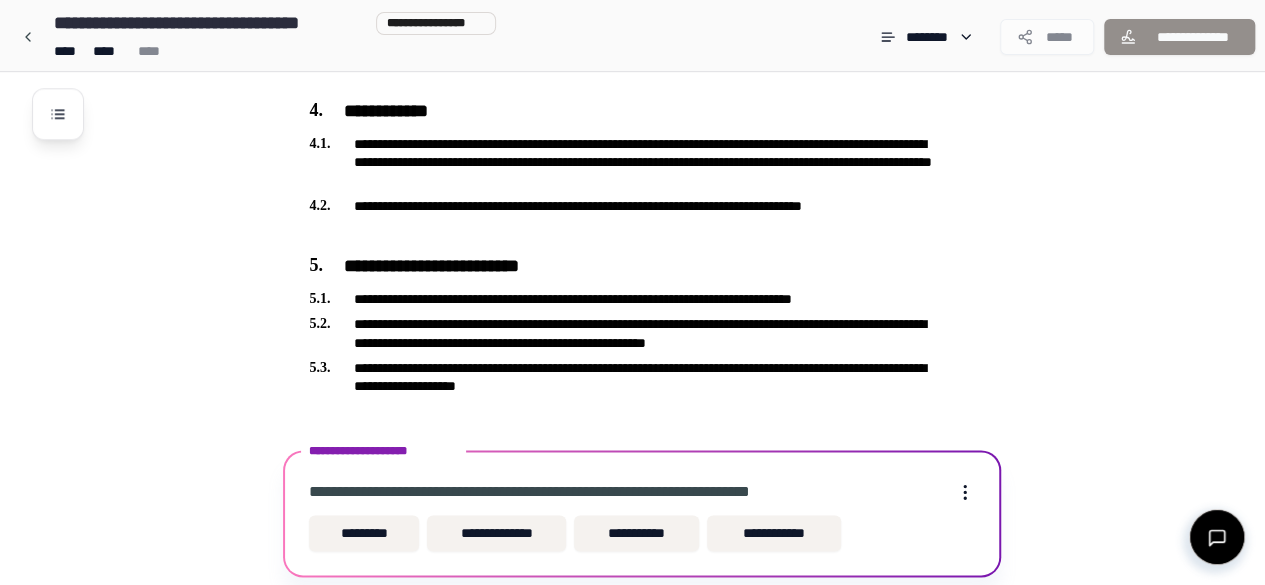 scroll, scrollTop: 1044, scrollLeft: 0, axis: vertical 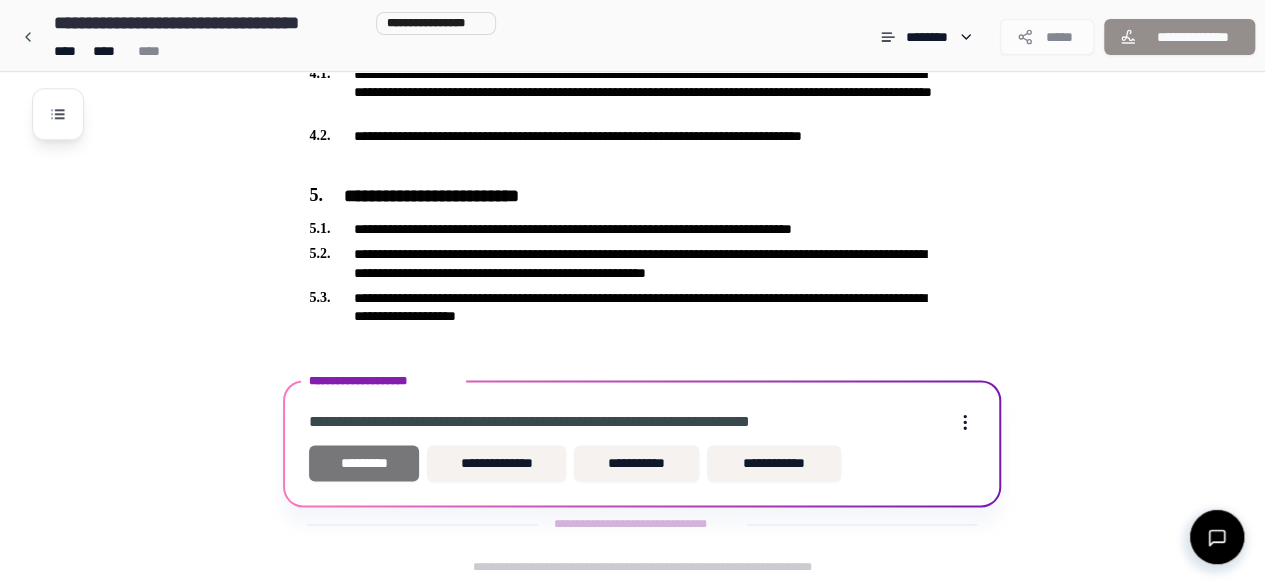 click on "*********" at bounding box center (364, 463) 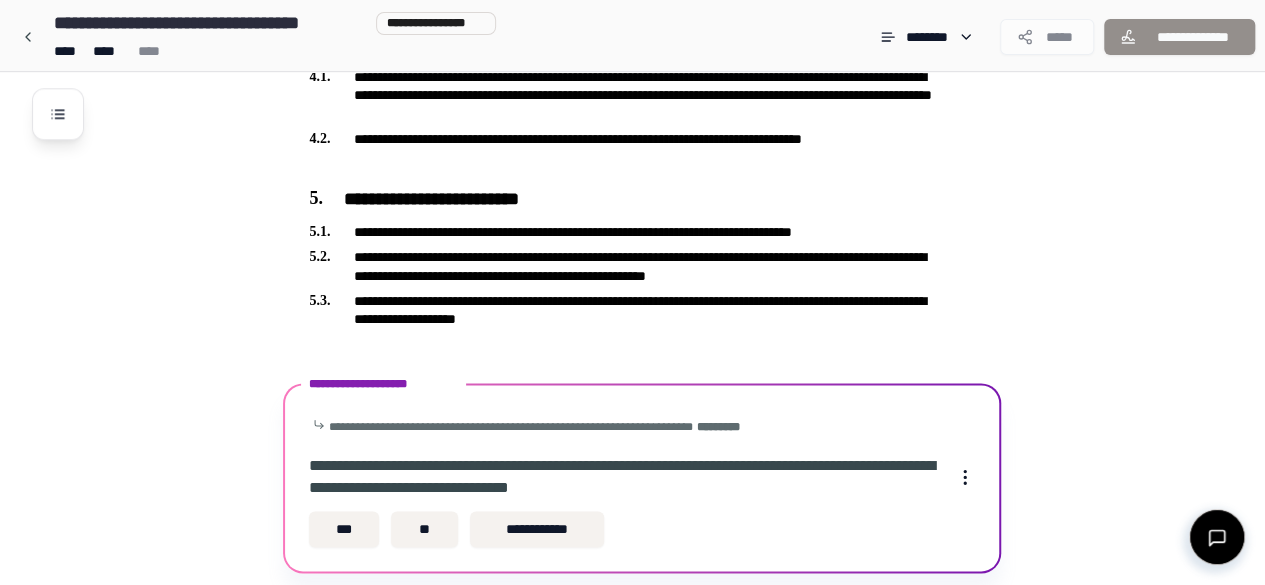 scroll, scrollTop: 1106, scrollLeft: 0, axis: vertical 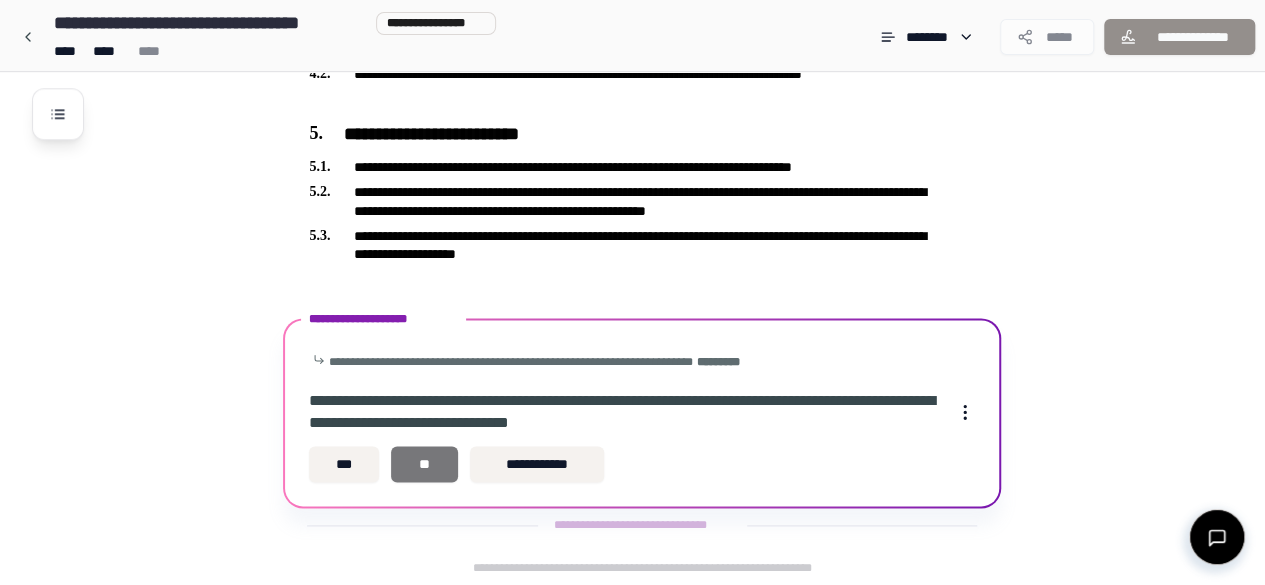 click on "**" at bounding box center [424, 464] 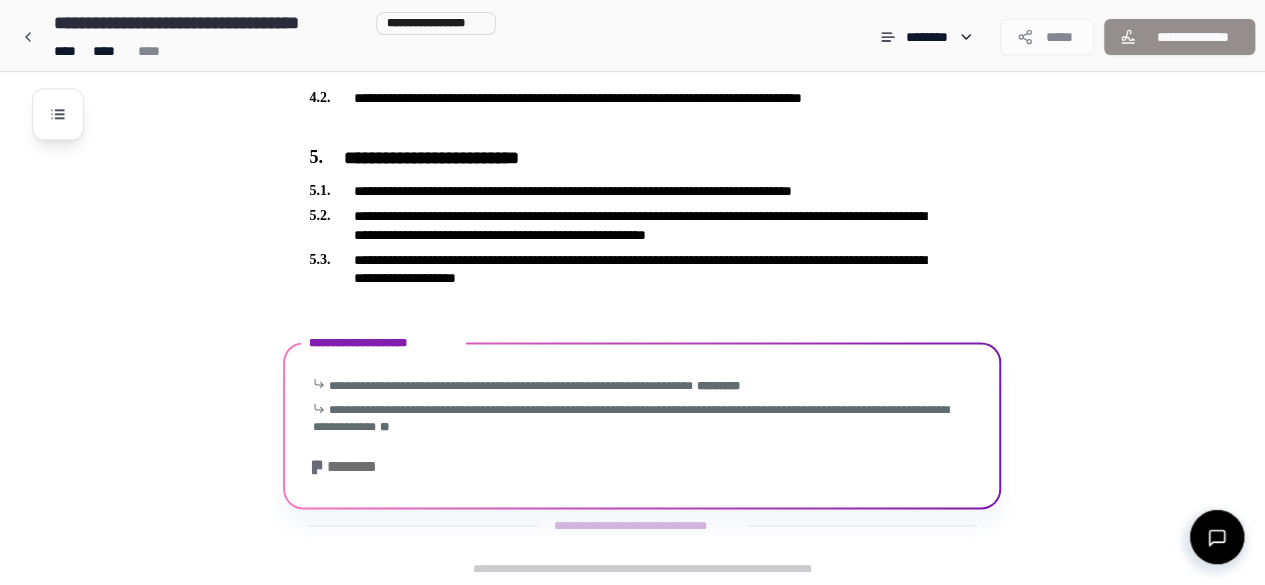 scroll, scrollTop: 974, scrollLeft: 0, axis: vertical 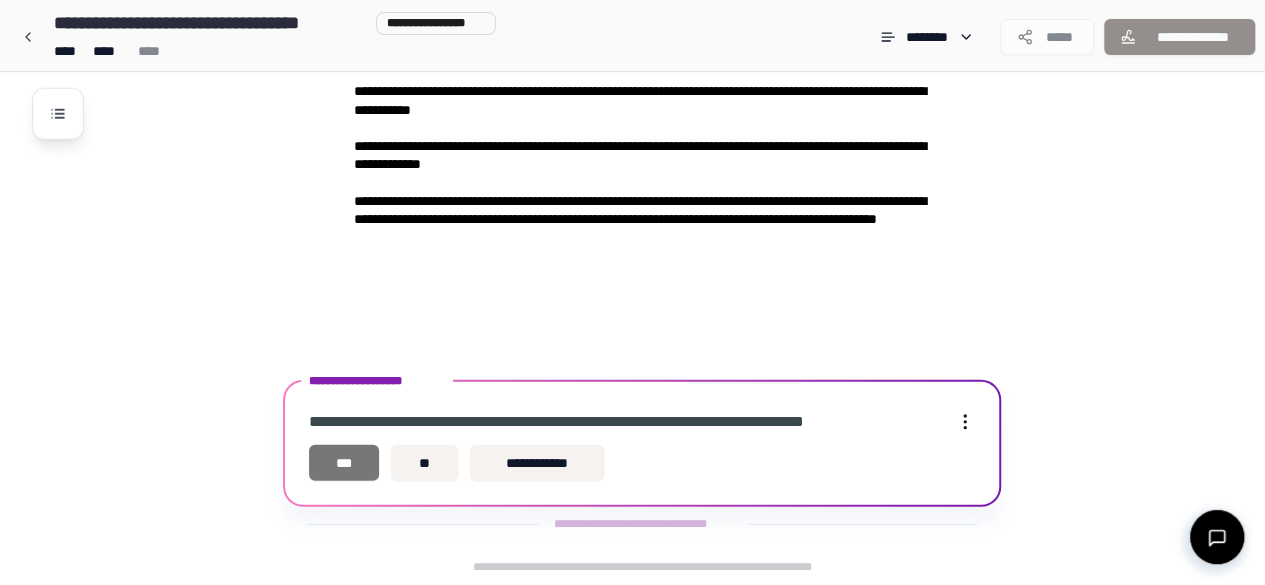 click on "***" at bounding box center (344, 463) 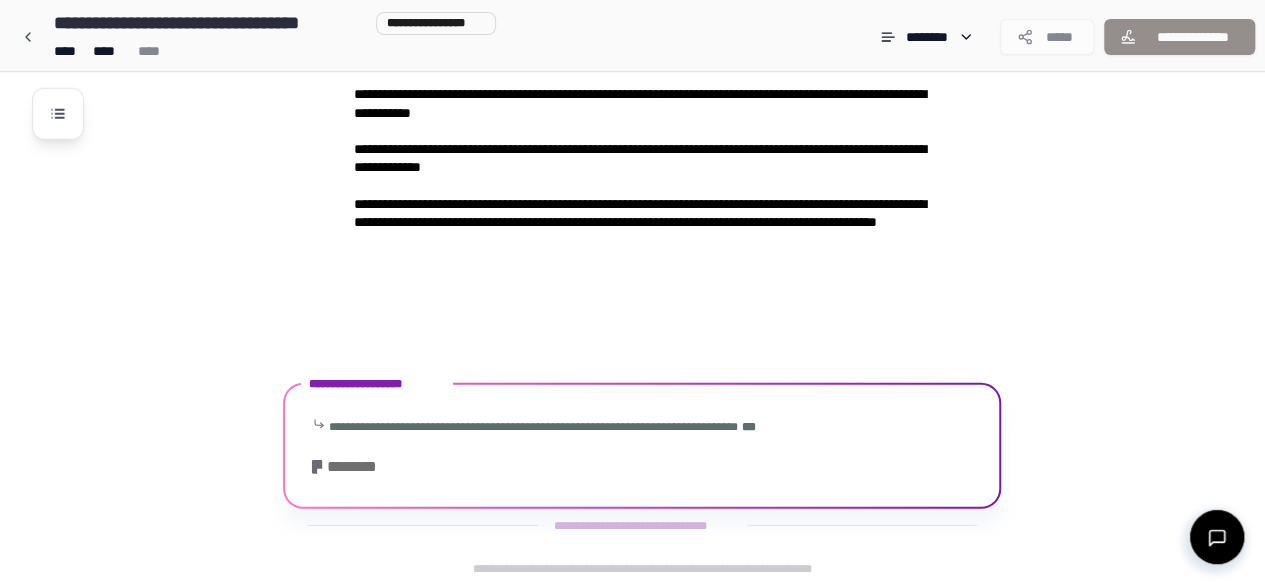 scroll, scrollTop: 2748, scrollLeft: 0, axis: vertical 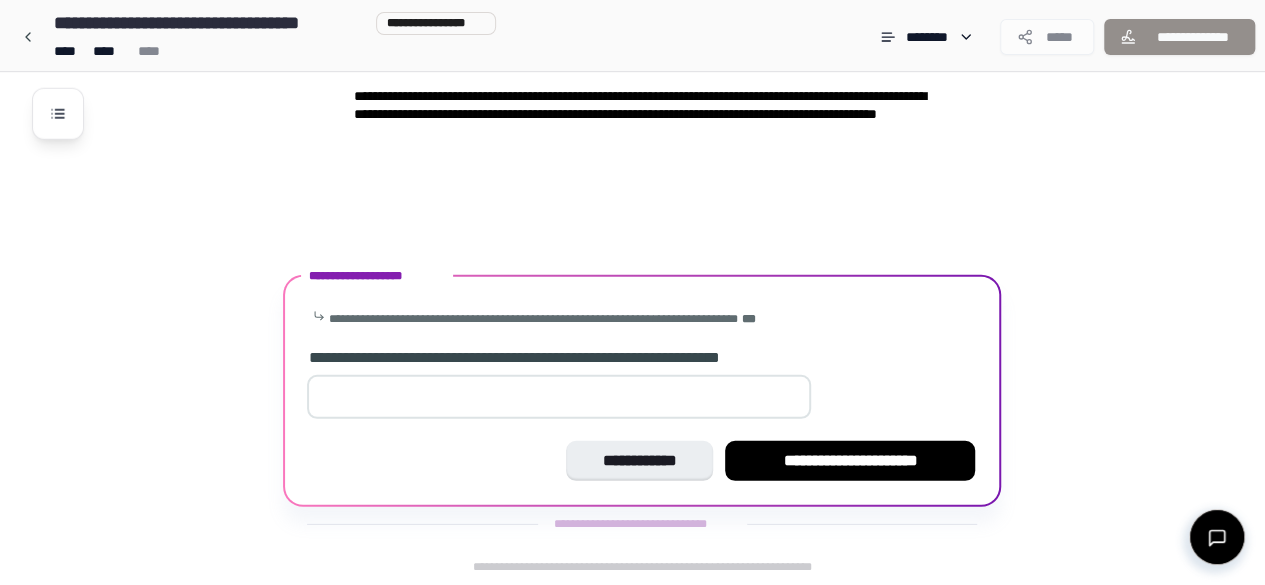 click at bounding box center [559, 397] 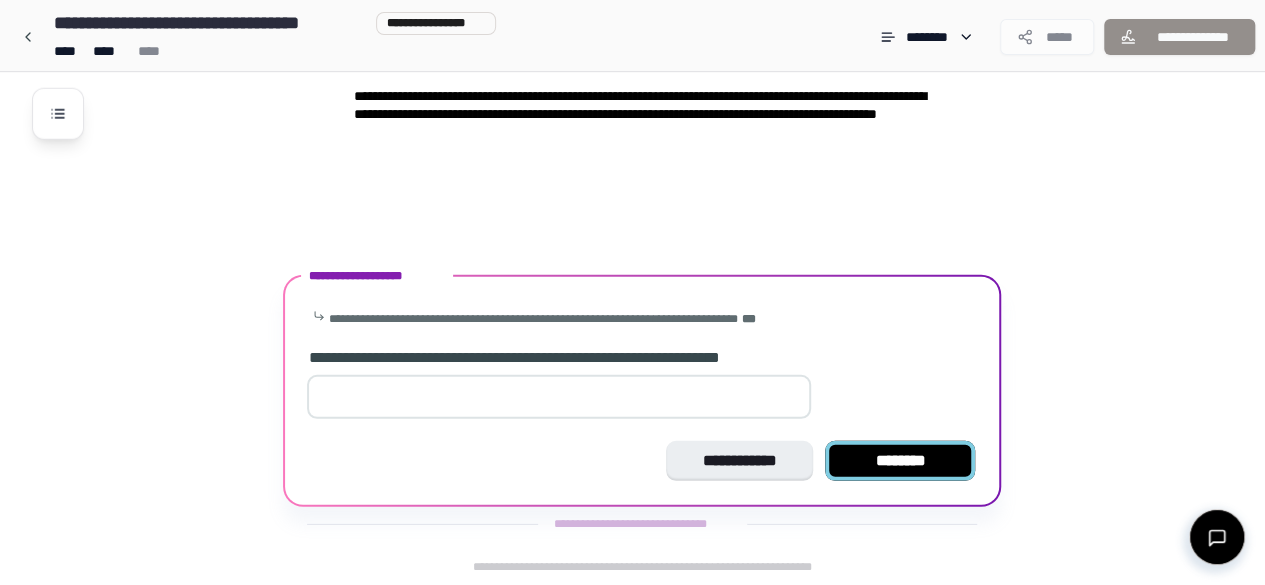 type on "*" 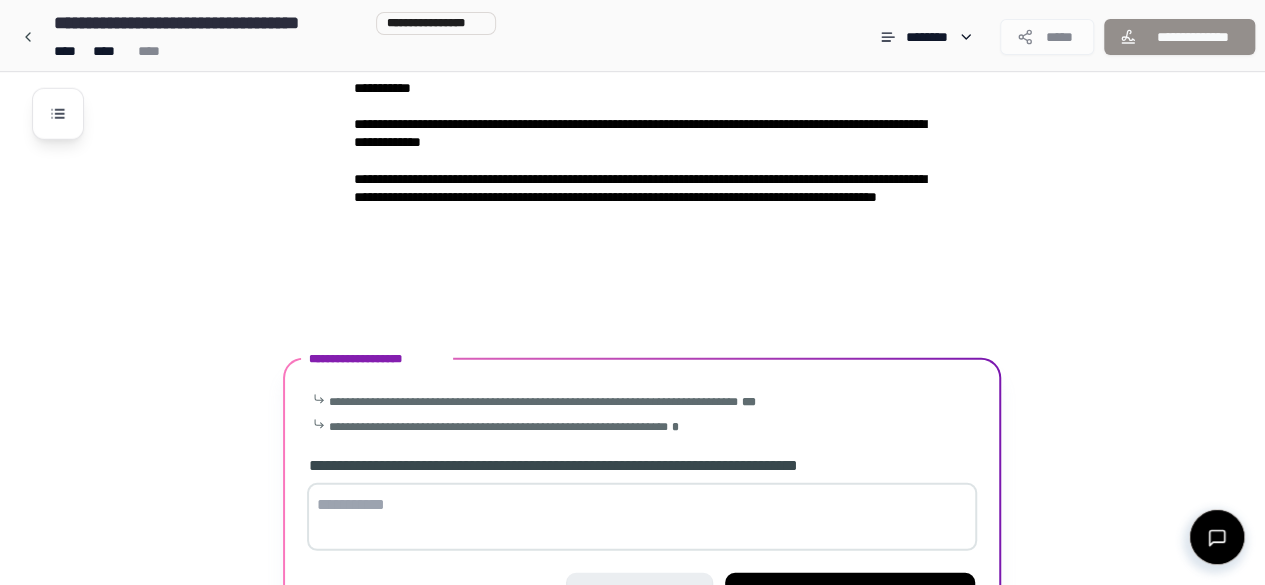 scroll, scrollTop: 2797, scrollLeft: 0, axis: vertical 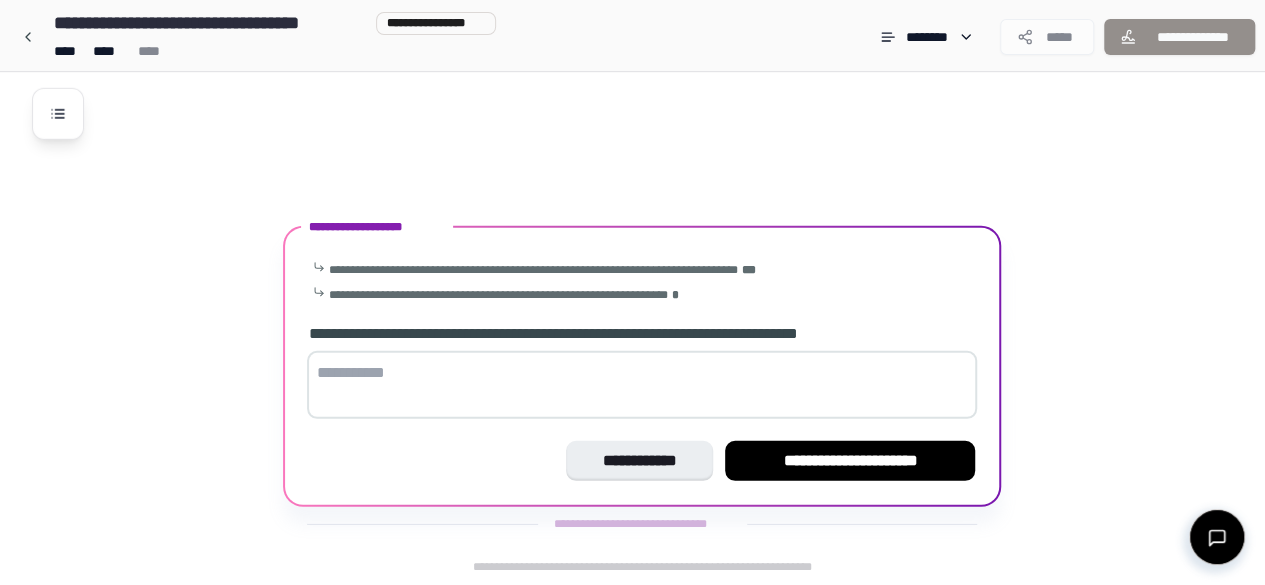 click at bounding box center [642, 385] 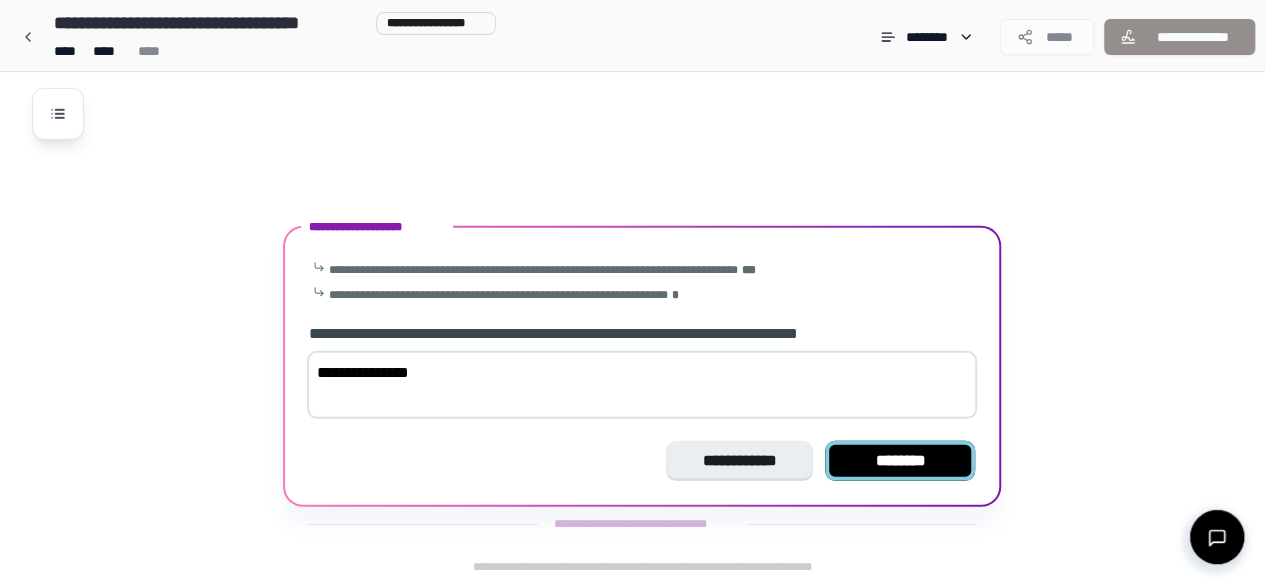 type on "**********" 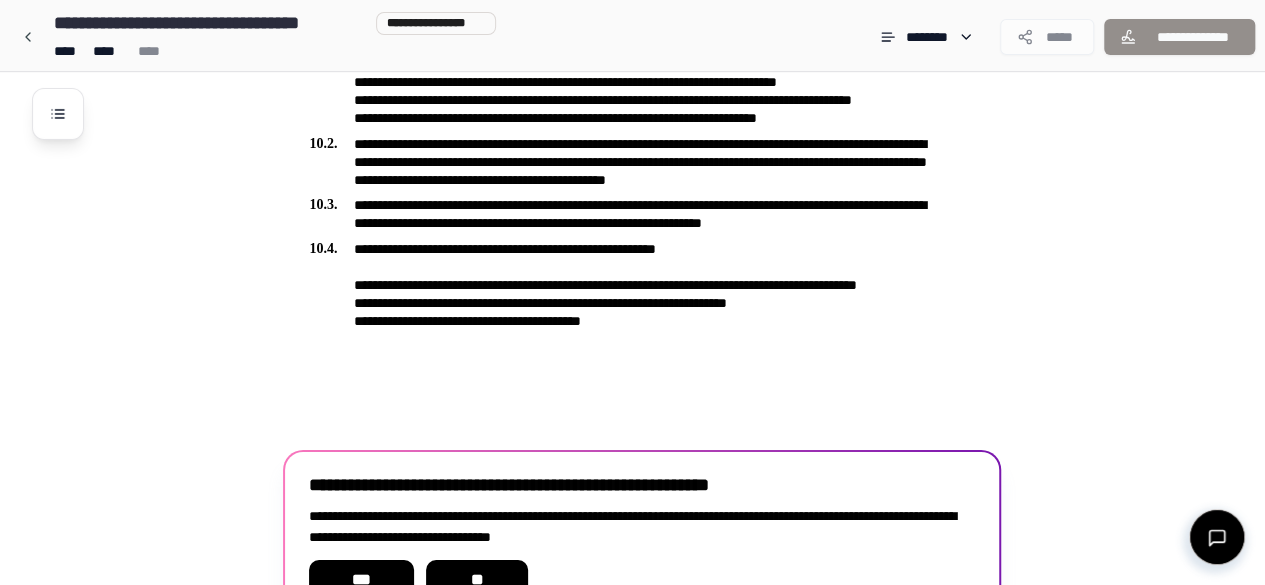 scroll, scrollTop: 3394, scrollLeft: 0, axis: vertical 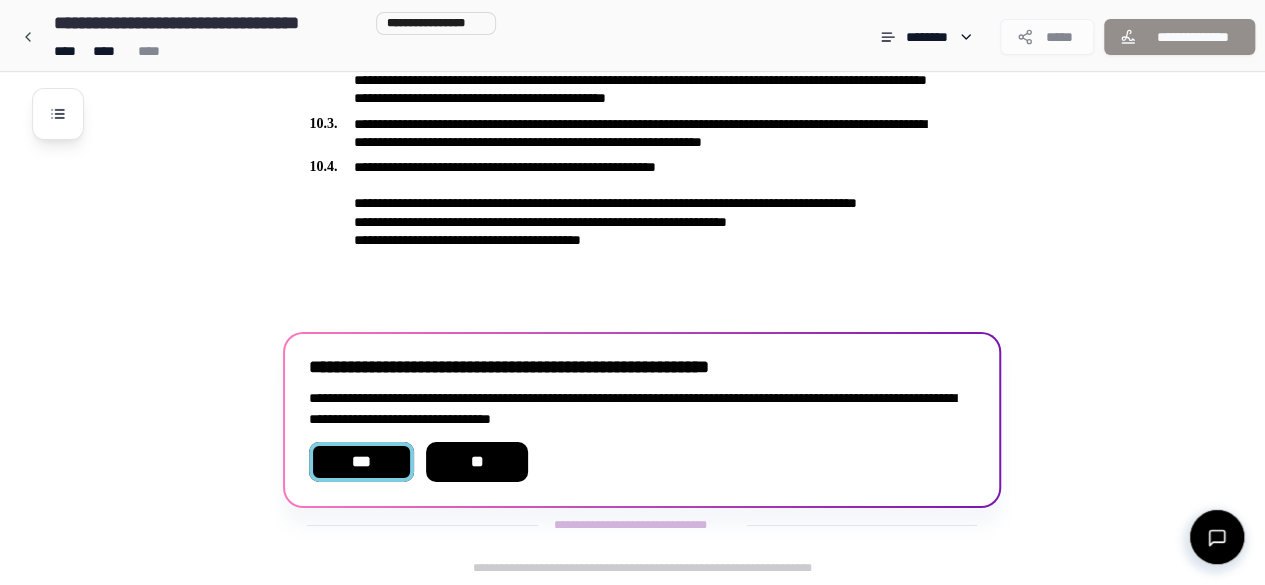 click on "***" at bounding box center (361, 462) 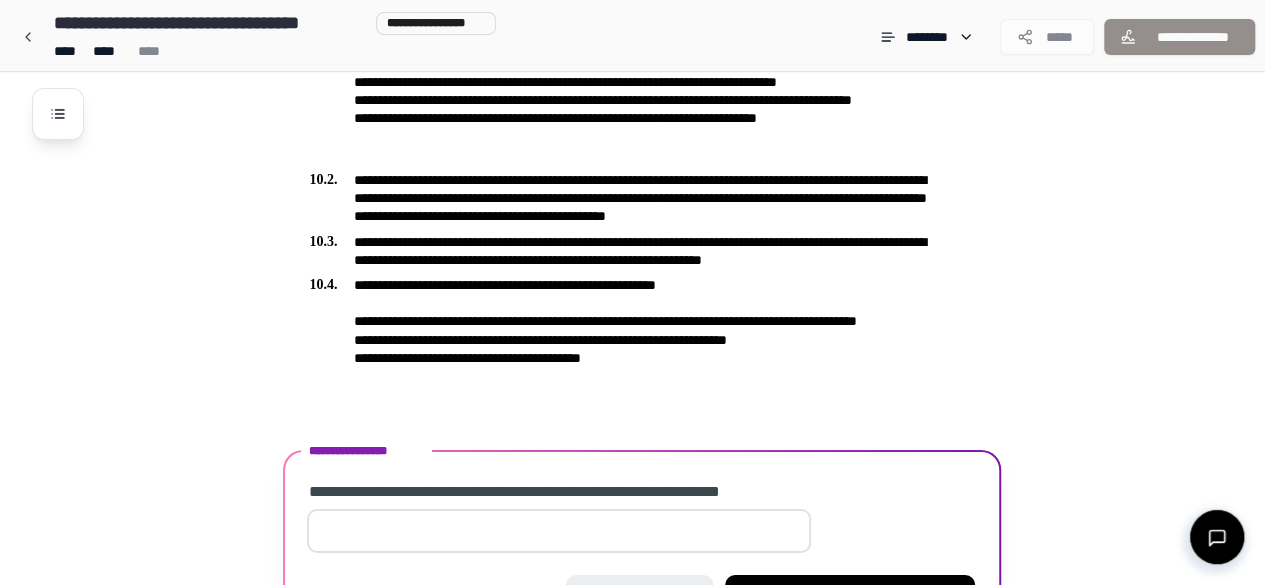 scroll, scrollTop: 3410, scrollLeft: 0, axis: vertical 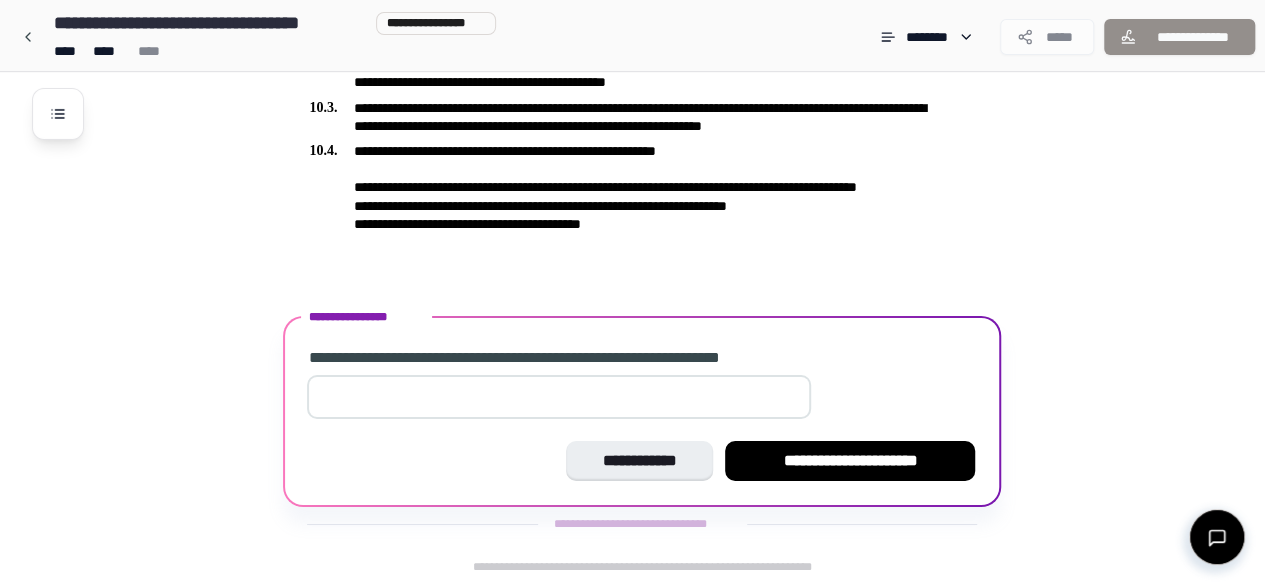 click at bounding box center [559, 397] 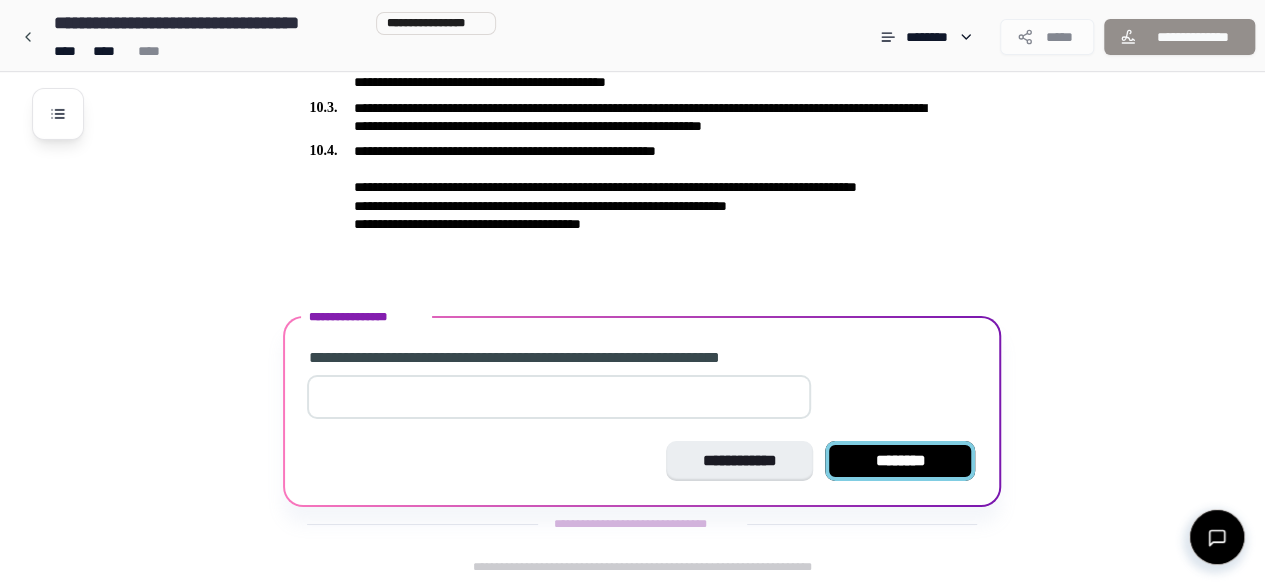 type on "****" 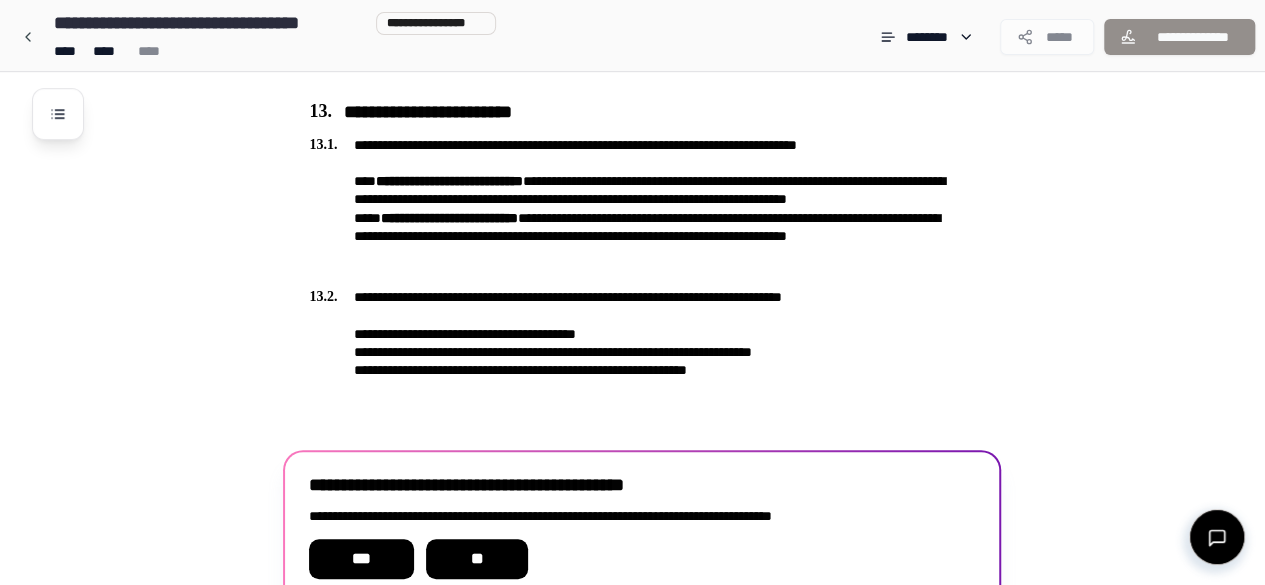 scroll, scrollTop: 4320, scrollLeft: 0, axis: vertical 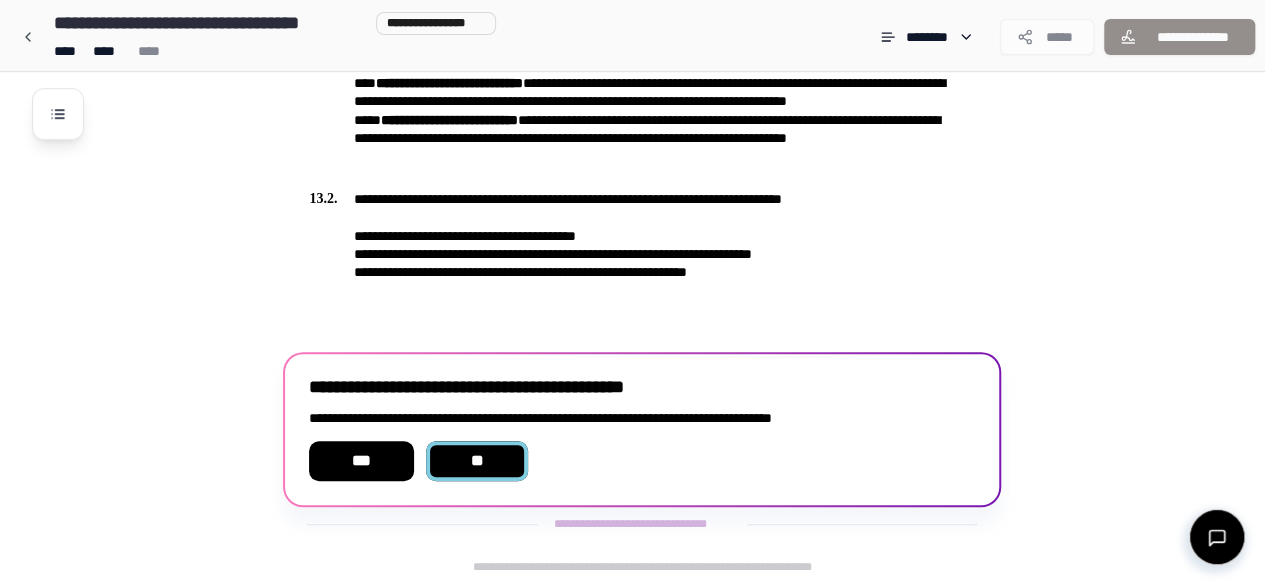 click on "**" at bounding box center (477, 461) 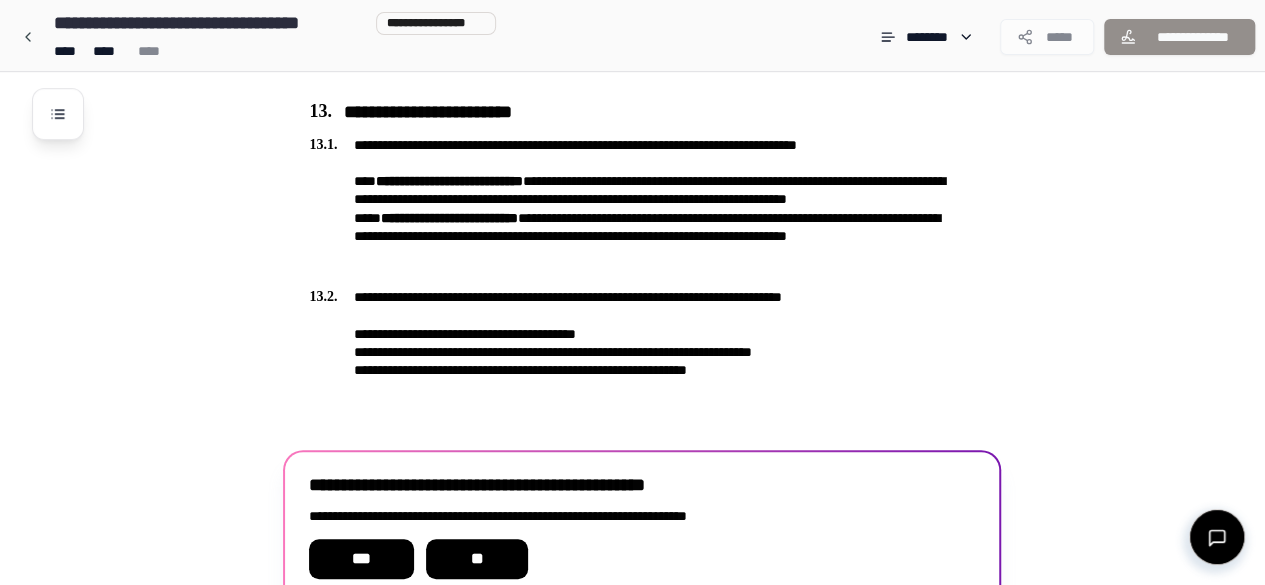 scroll, scrollTop: 4320, scrollLeft: 0, axis: vertical 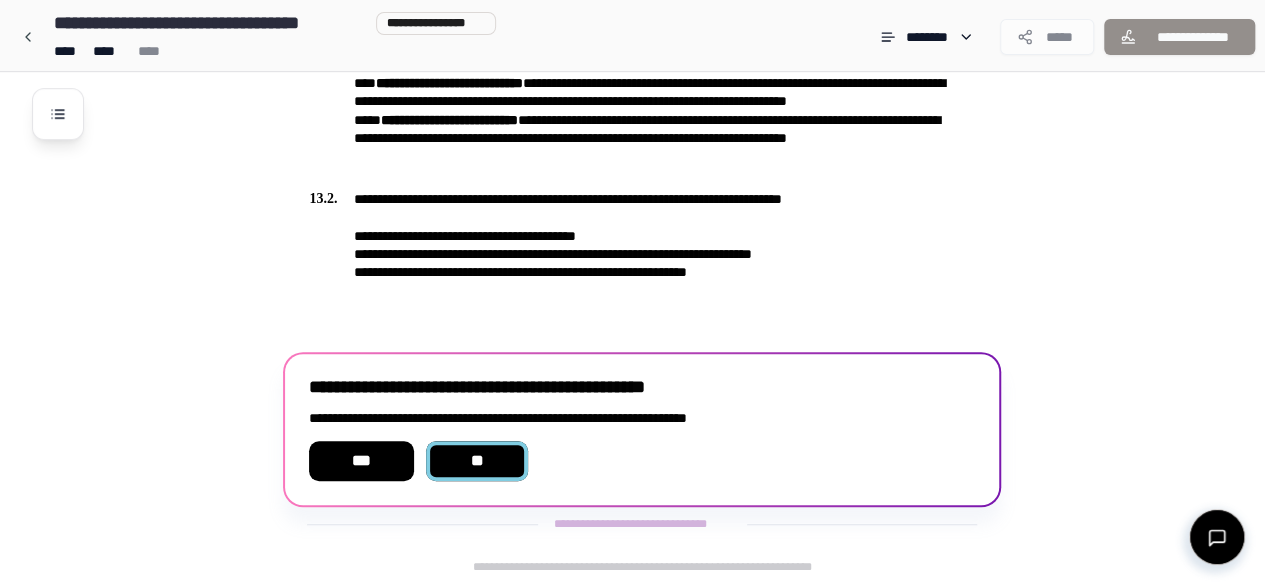 click on "**" at bounding box center (477, 461) 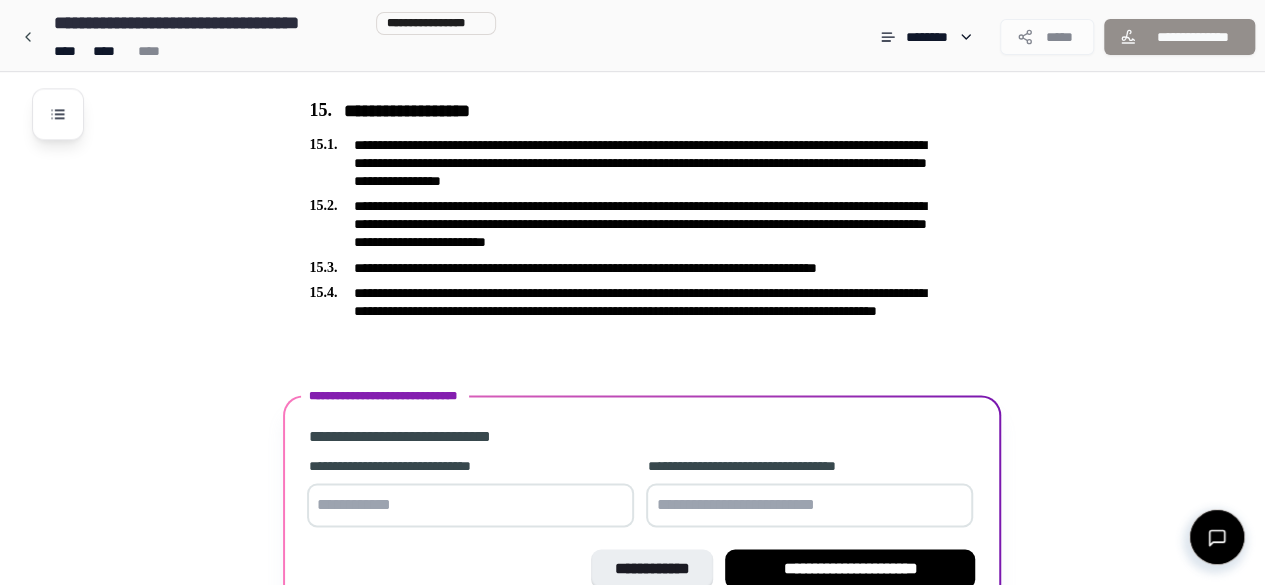 scroll, scrollTop: 5164, scrollLeft: 0, axis: vertical 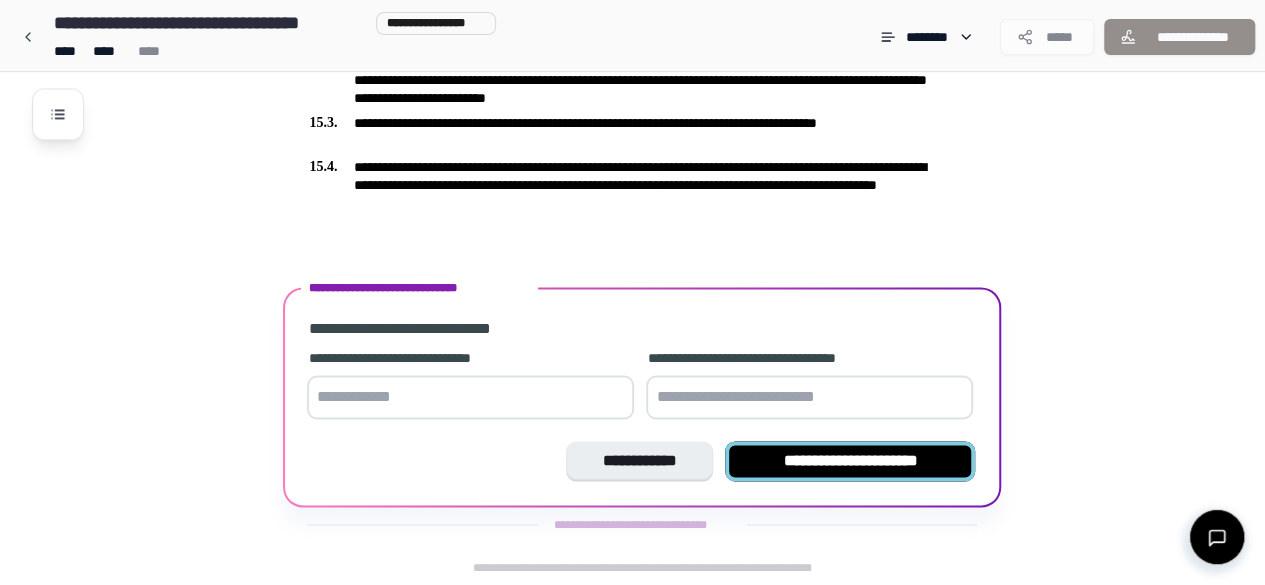click on "**********" at bounding box center (850, 461) 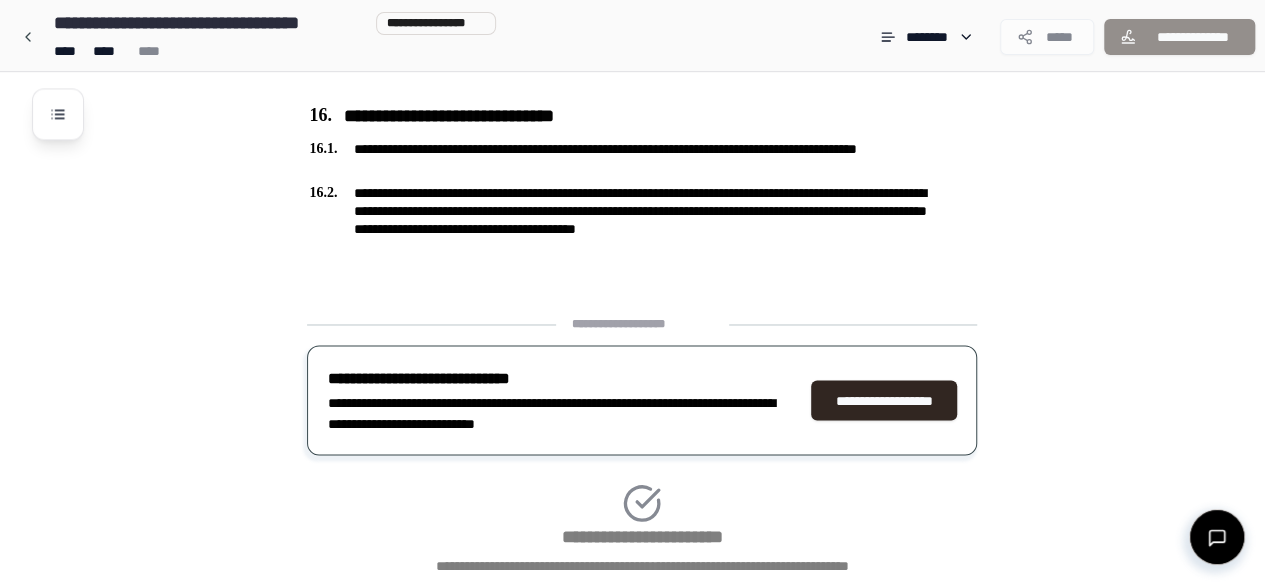 scroll, scrollTop: 5444, scrollLeft: 0, axis: vertical 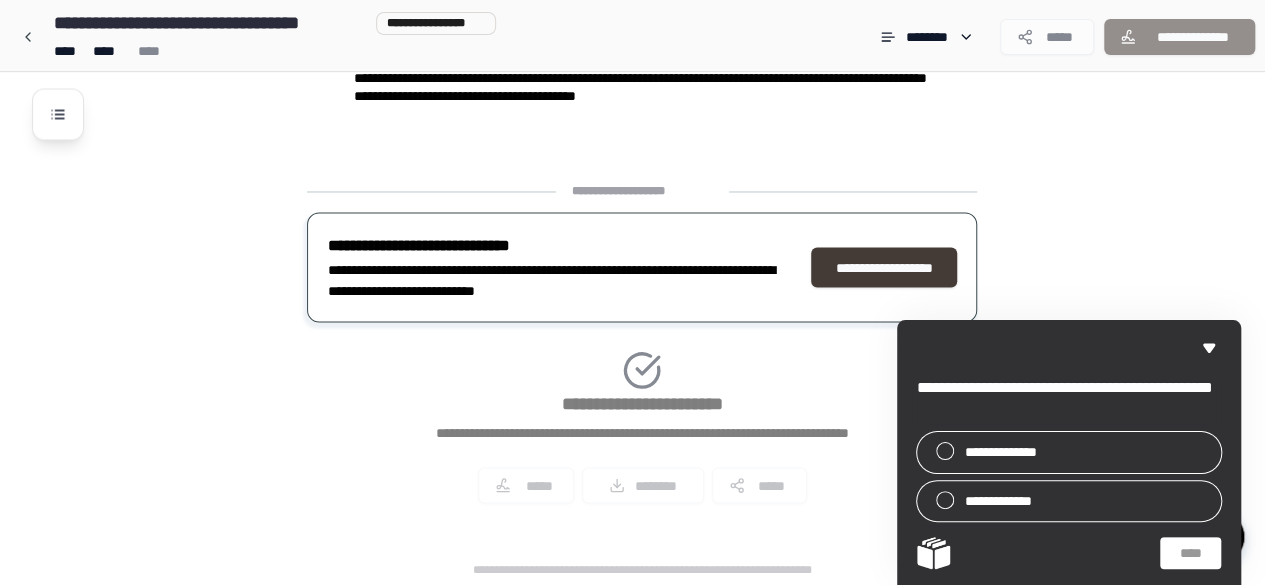 click on "**********" at bounding box center [884, 267] 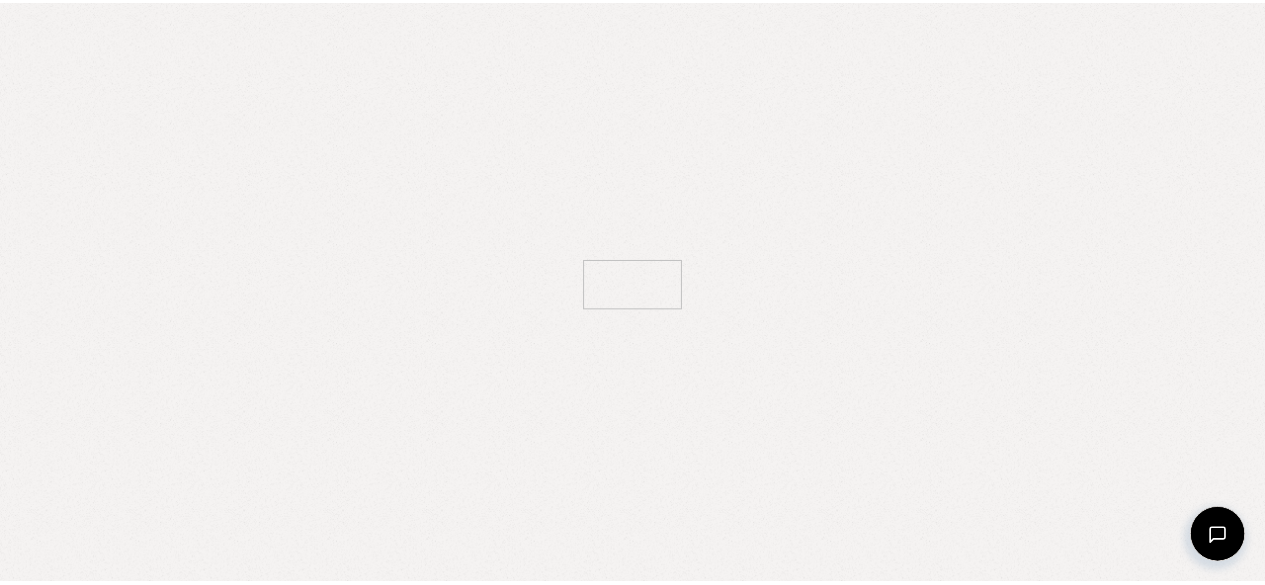 scroll, scrollTop: 0, scrollLeft: 0, axis: both 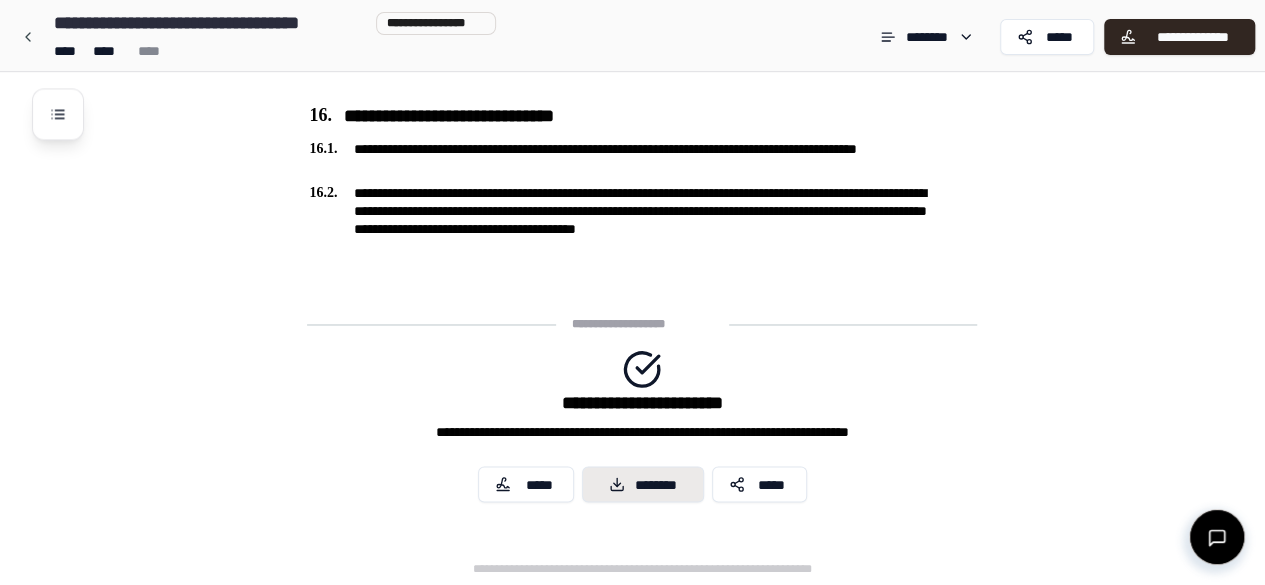 click on "********" at bounding box center [643, 484] 